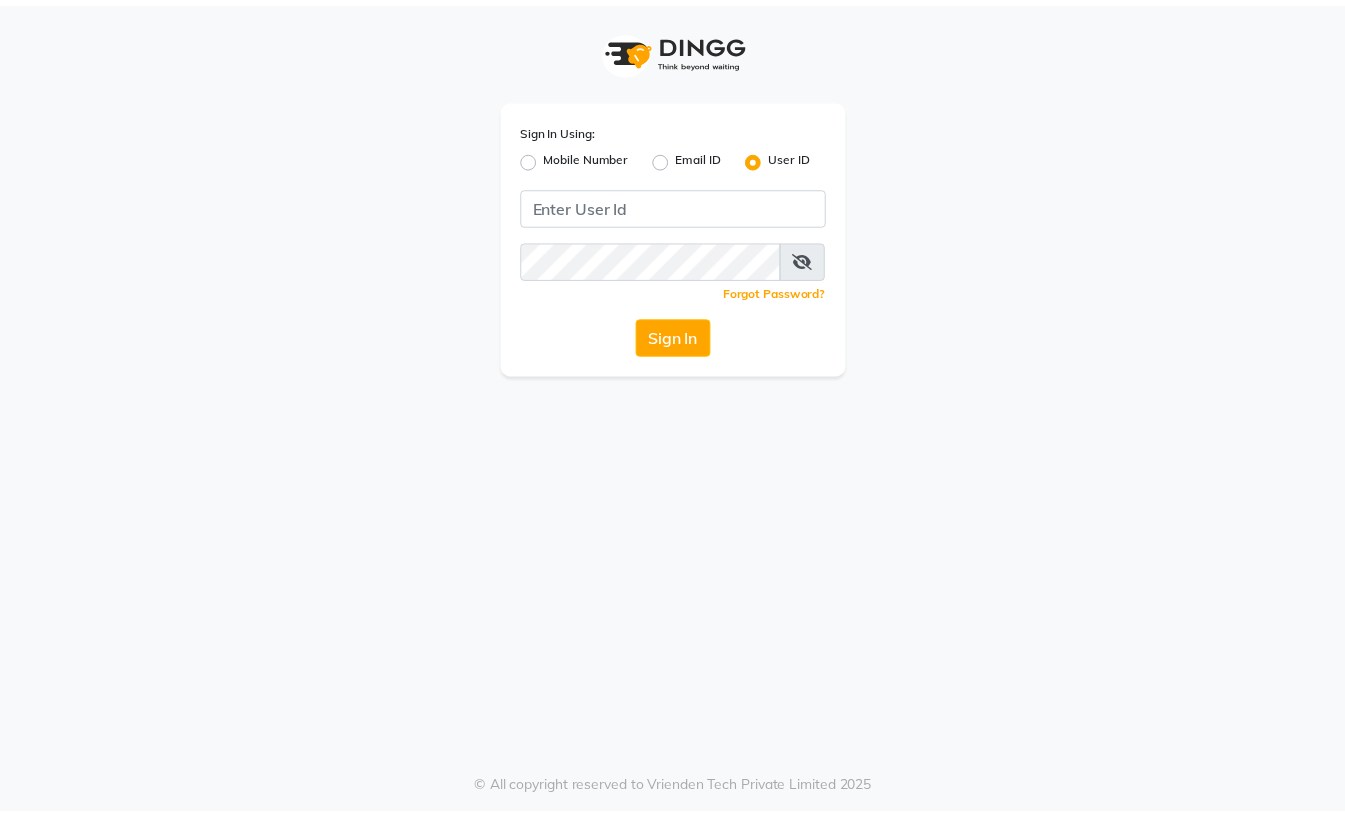scroll, scrollTop: 0, scrollLeft: 0, axis: both 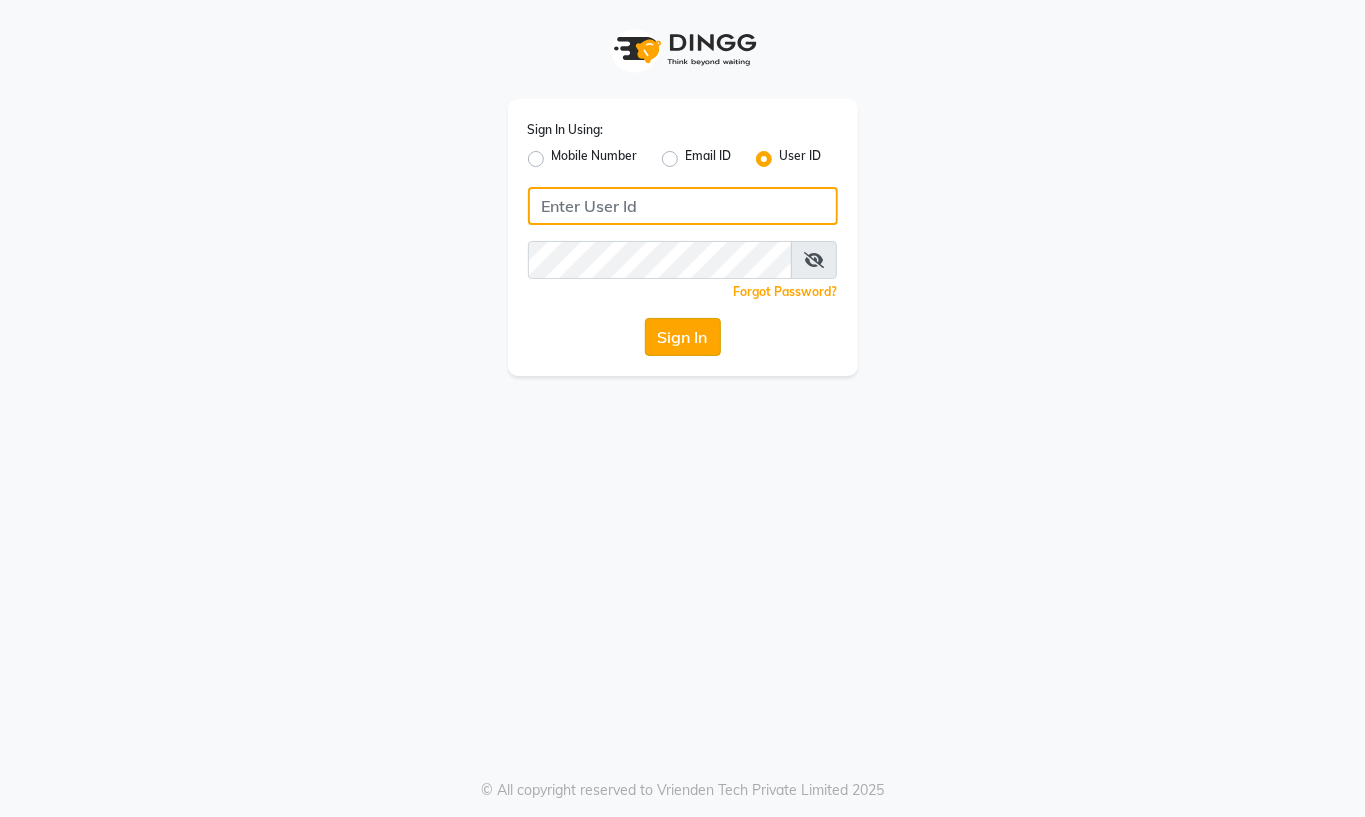 type on "[EMAIL]" 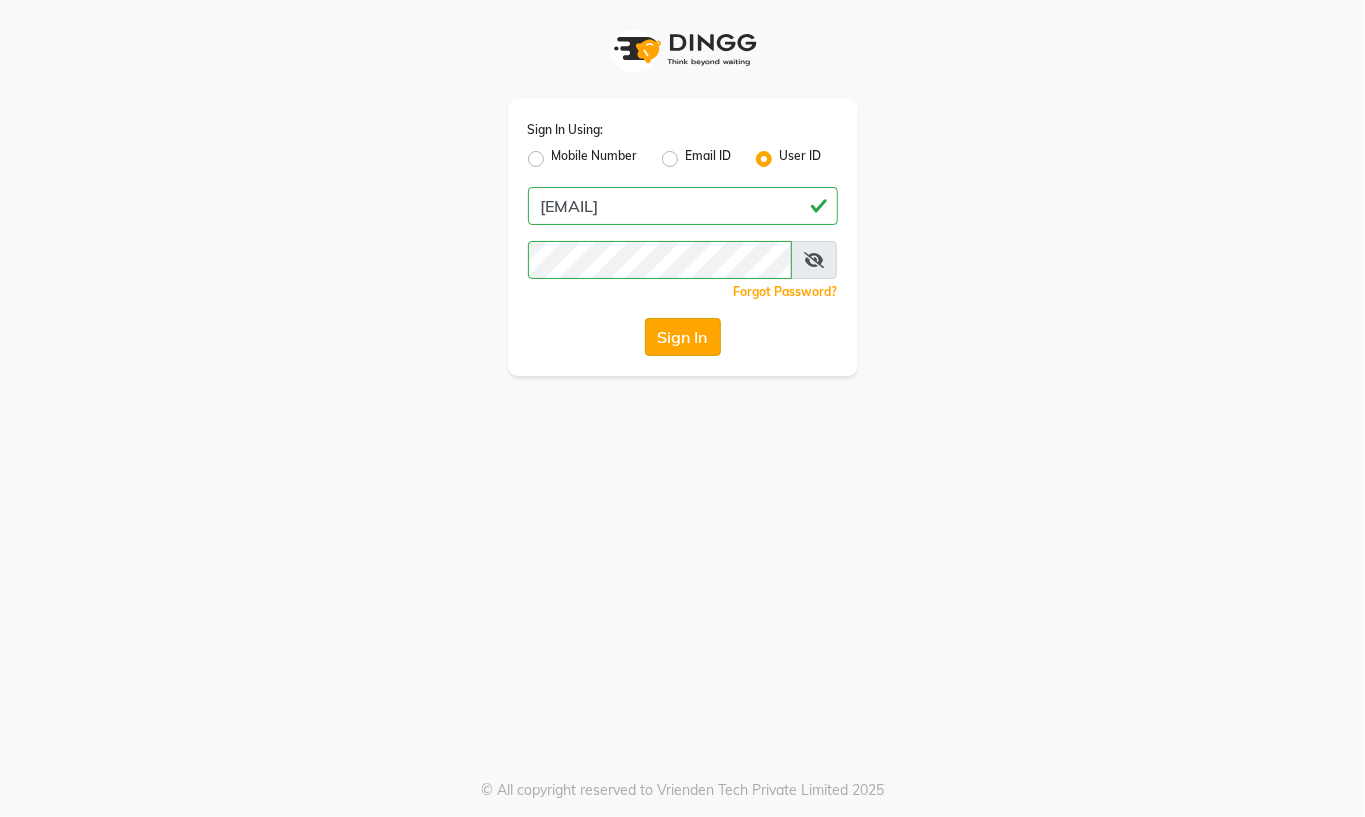 click on "Sign In" 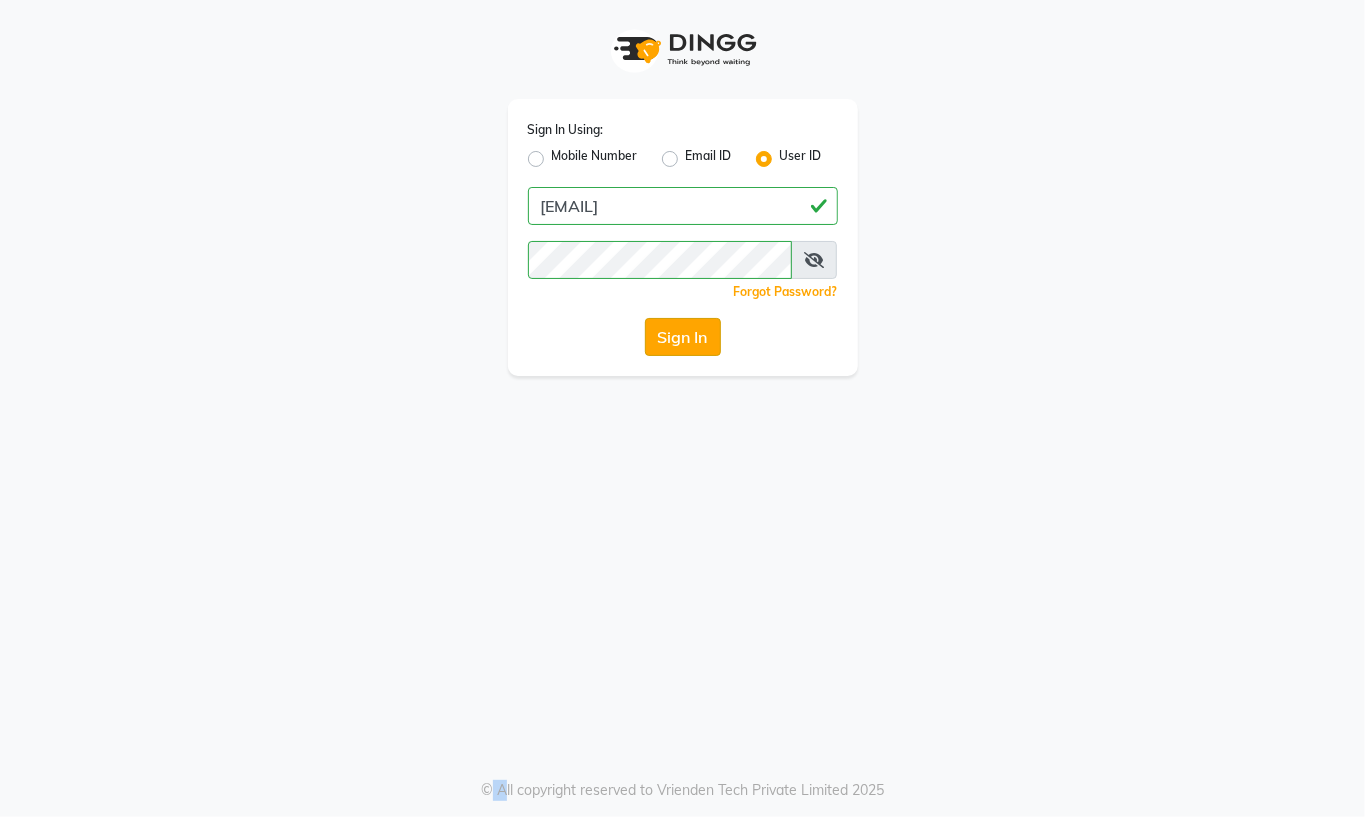 click on "Sign In" 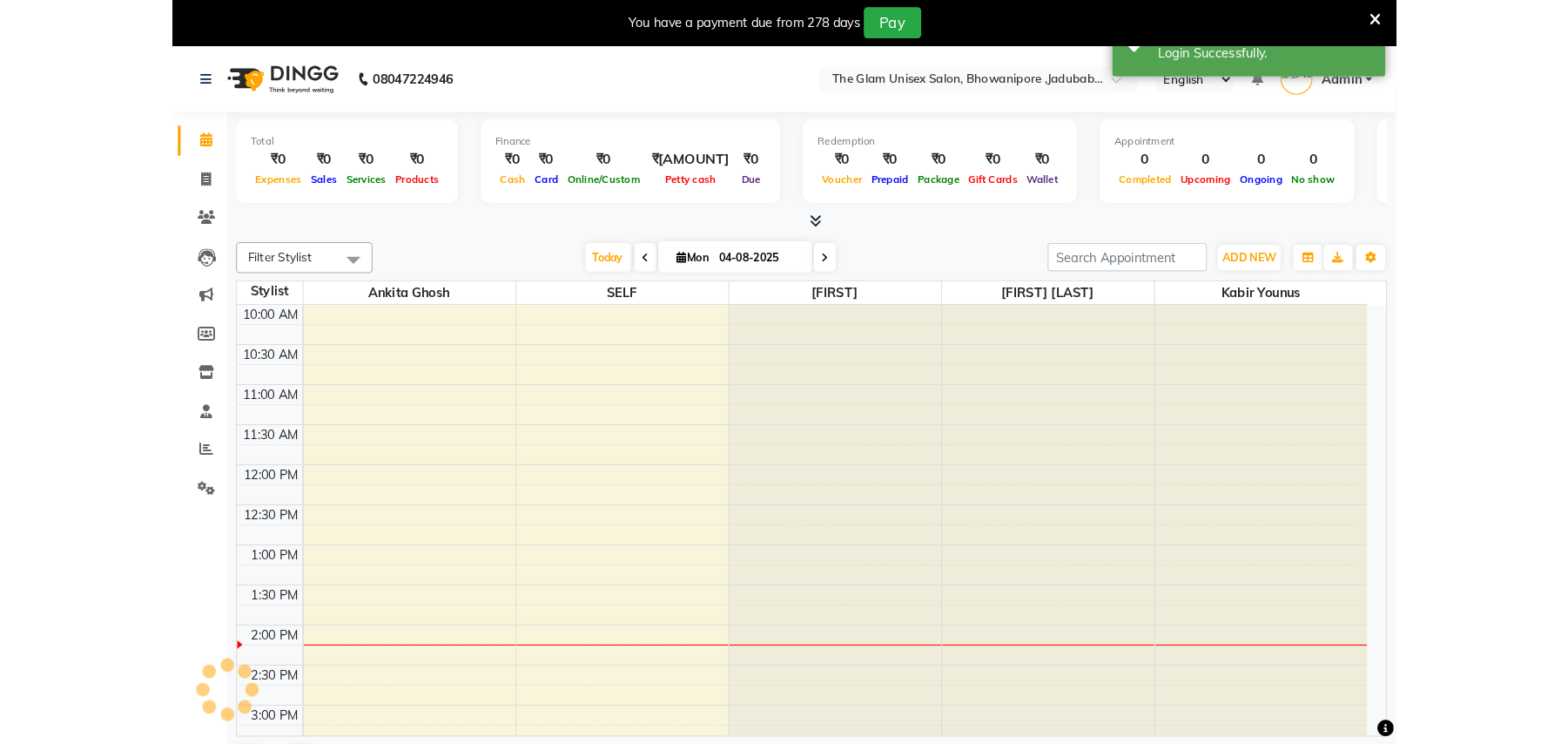 scroll, scrollTop: 0, scrollLeft: 0, axis: both 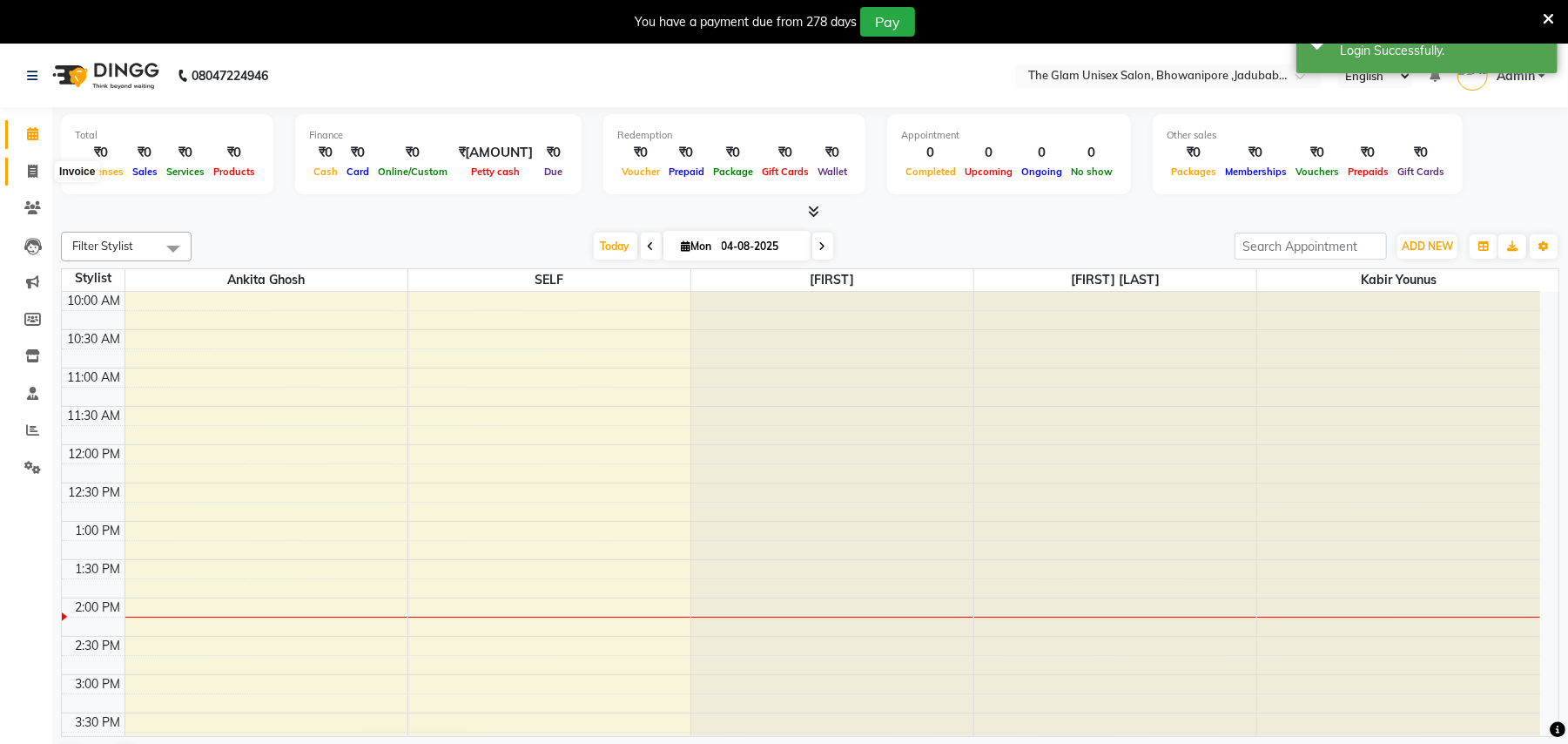 click 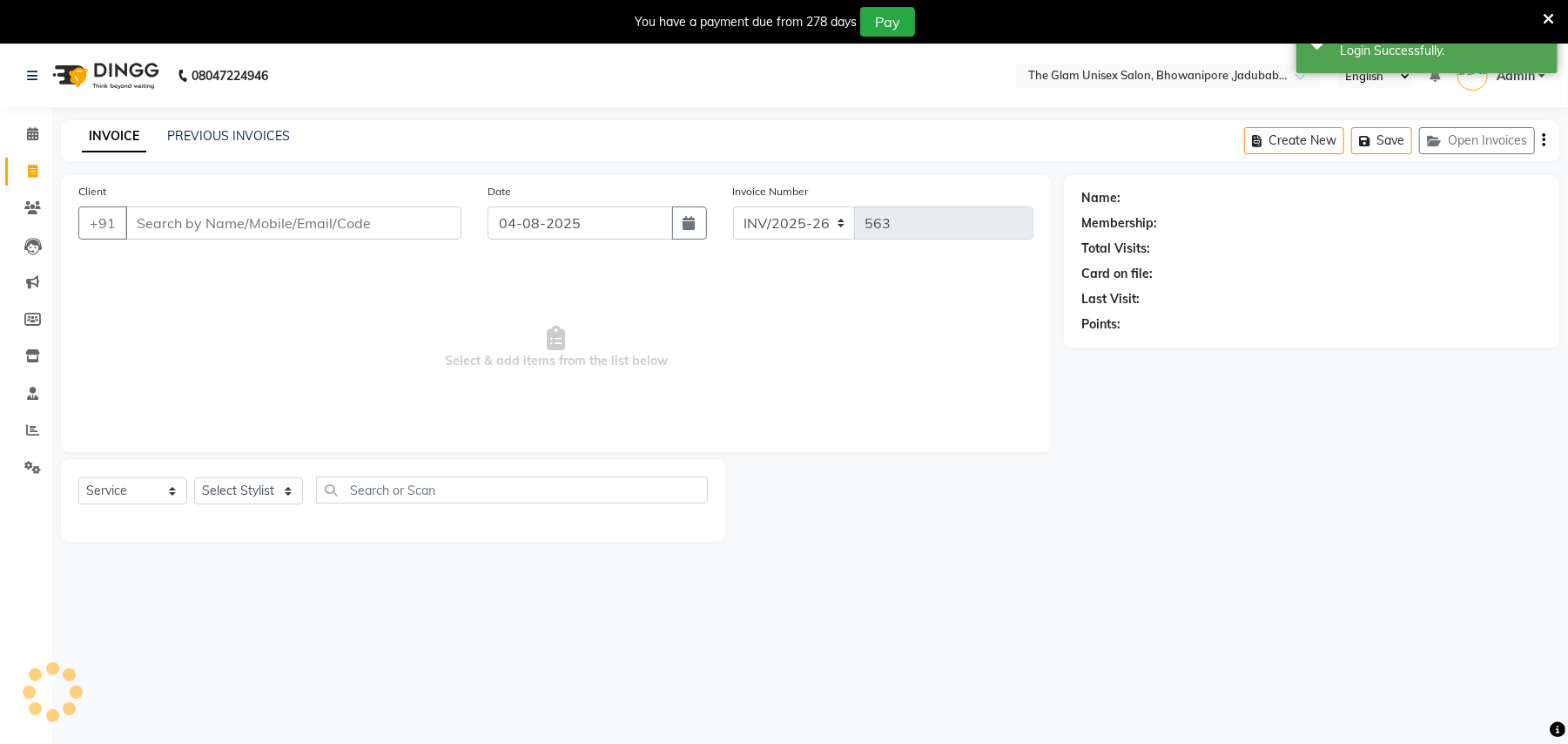 select on "G" 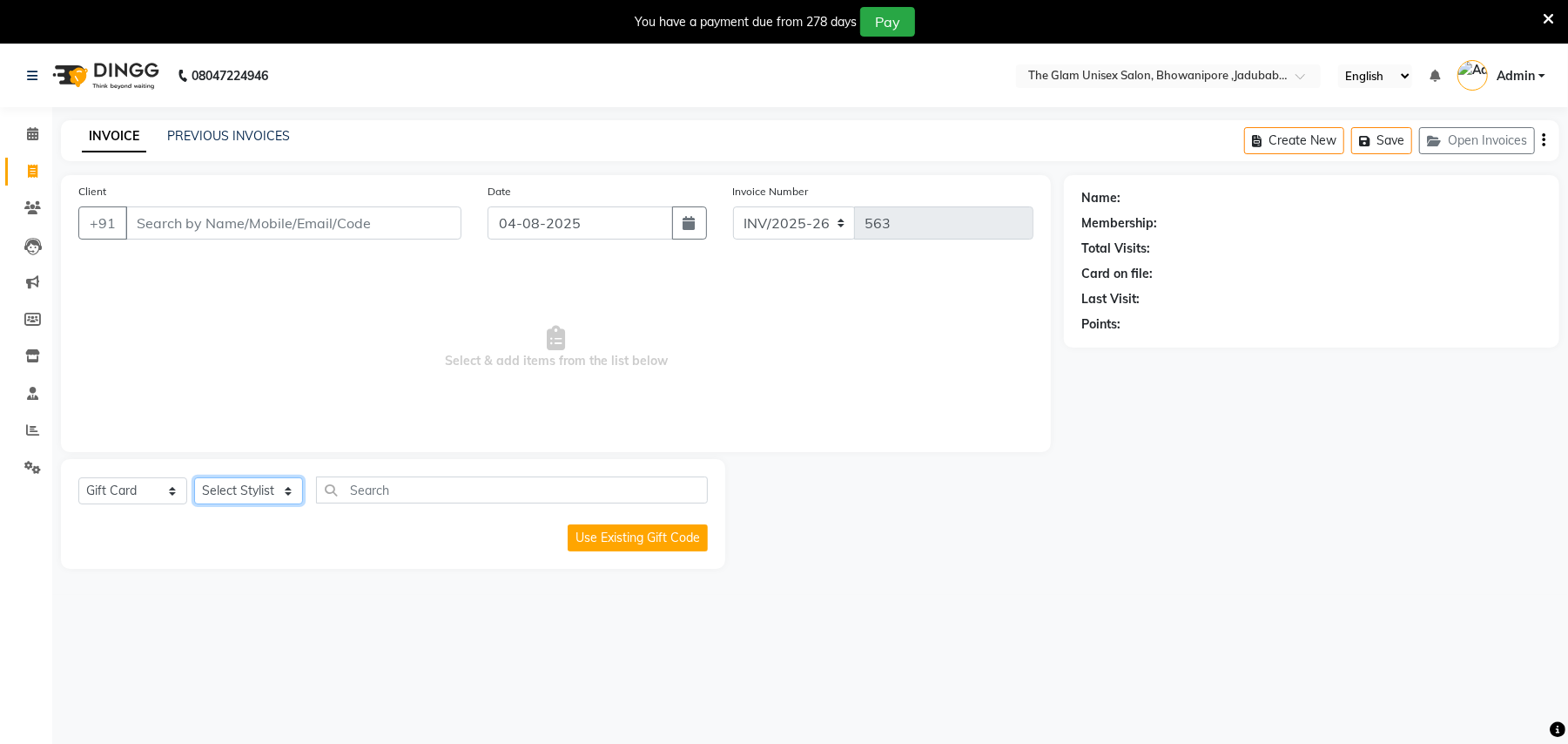 click on "Select Stylist [FIRST] [LAST] [FIRST] [LAST] [FIRST] [LAST] [FIRST] [LAST]" 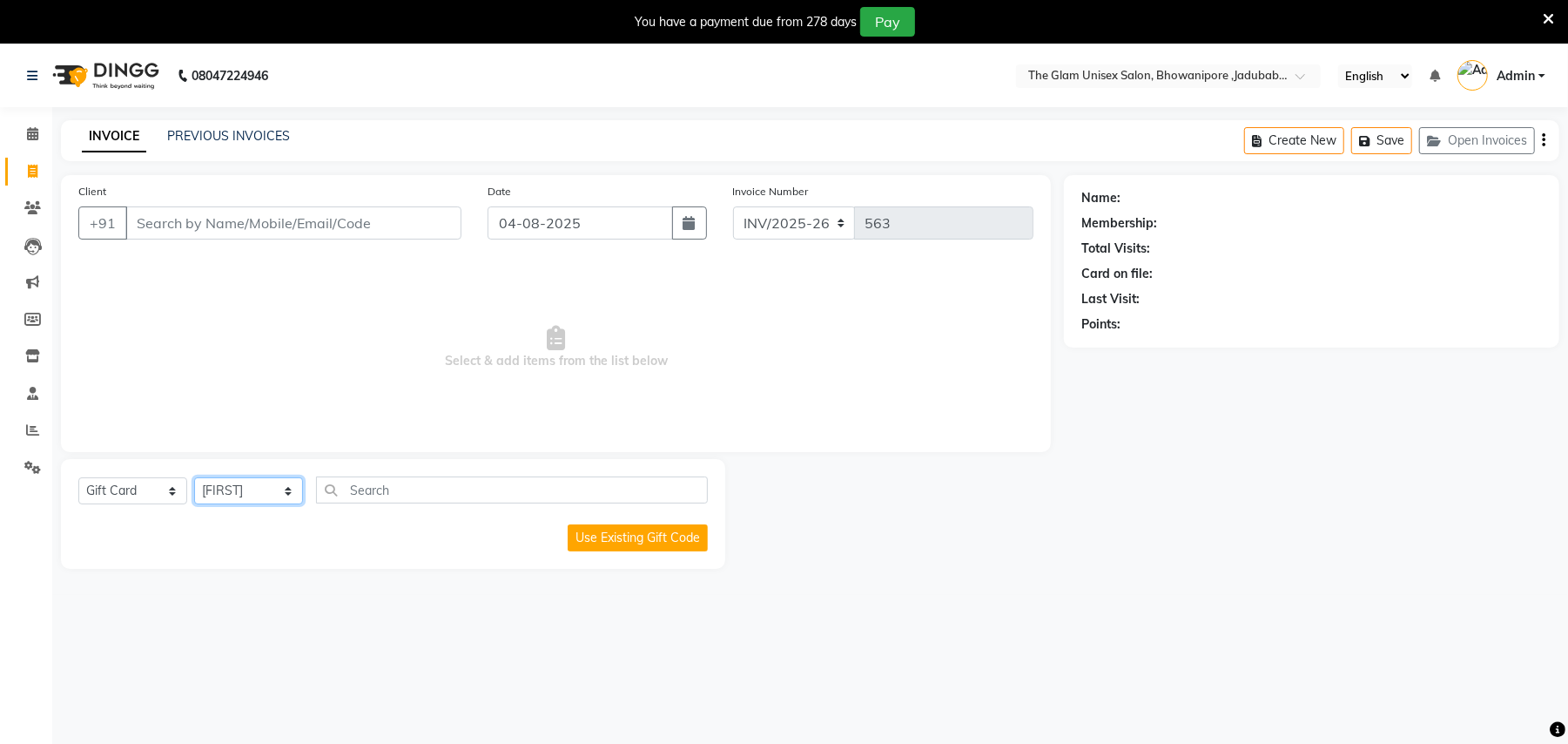 click on "Select Stylist [FIRST] [LAST] [FIRST] [LAST] [FIRST] [LAST] [FIRST] [LAST]" 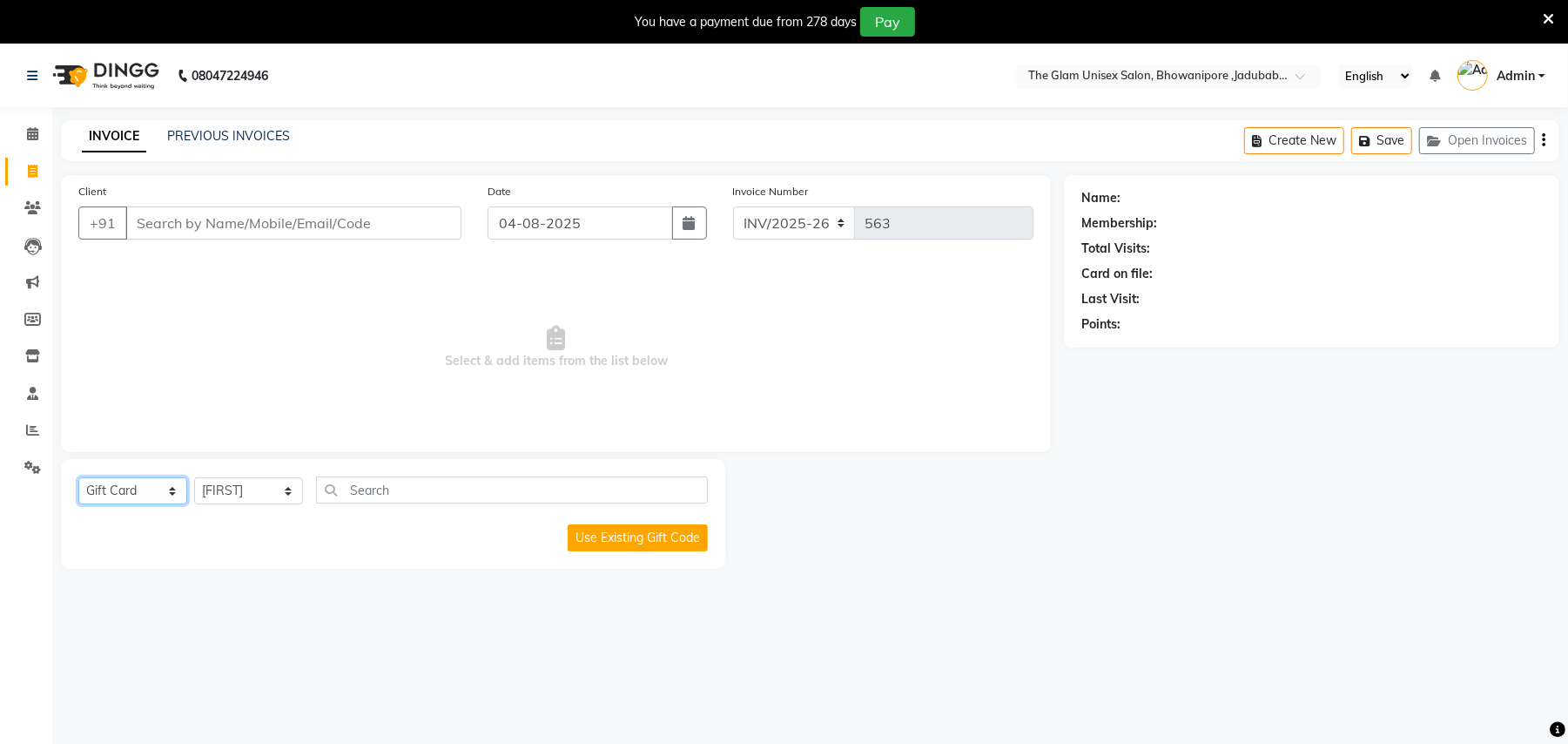 click on "Select  Service  Product  Membership  Package Voucher Prepaid Gift Card" 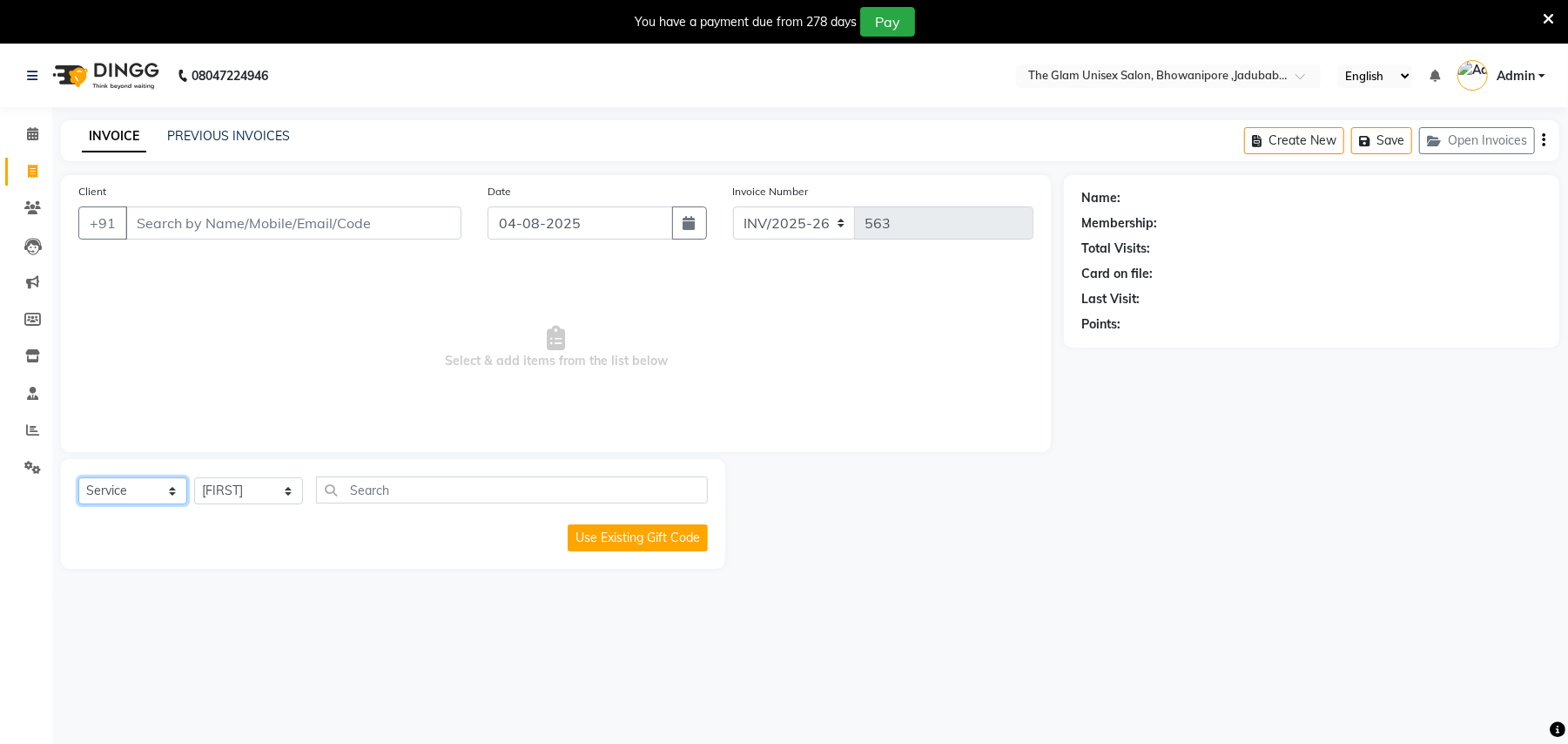 click on "Select  Service  Product  Membership  Package Voucher Prepaid Gift Card" 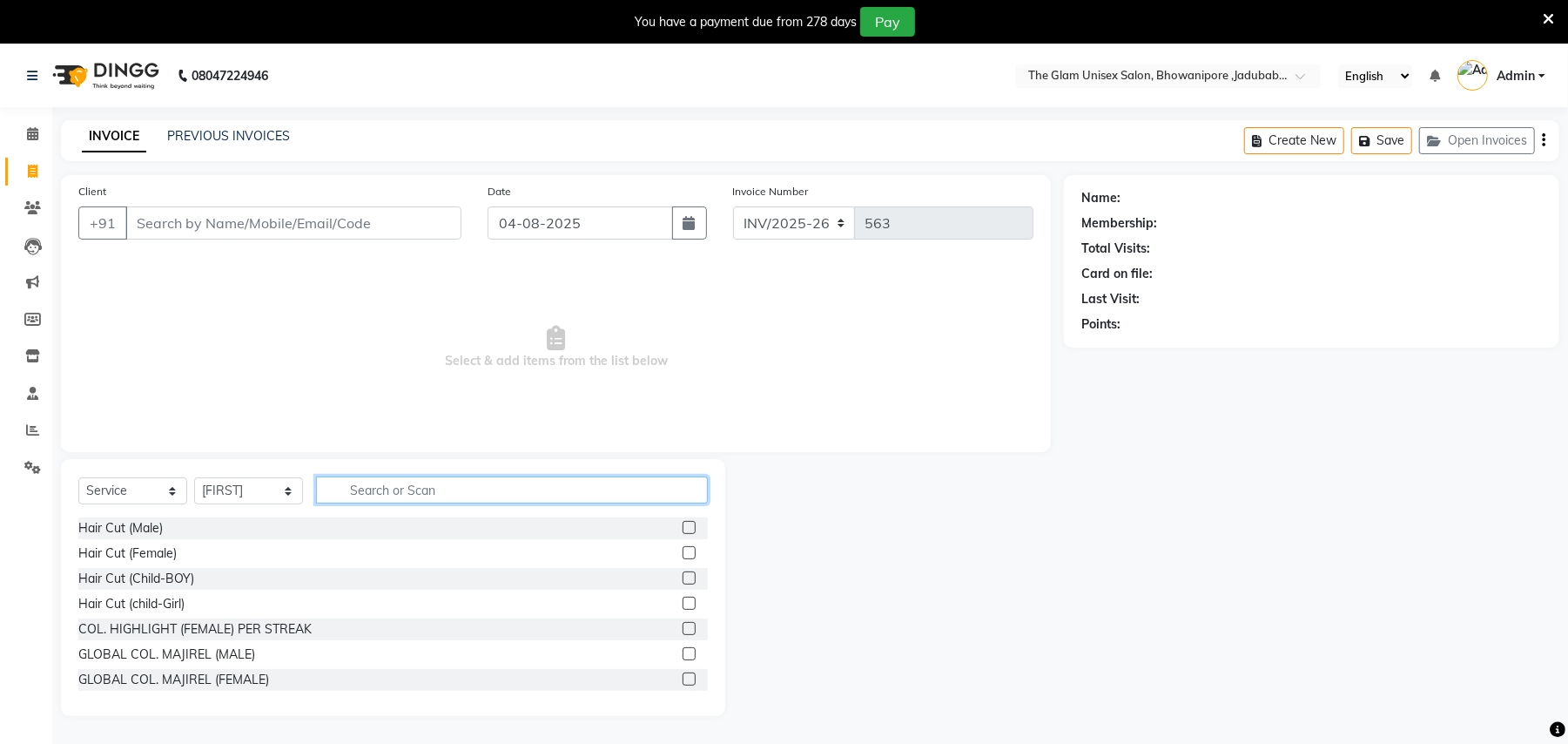 click 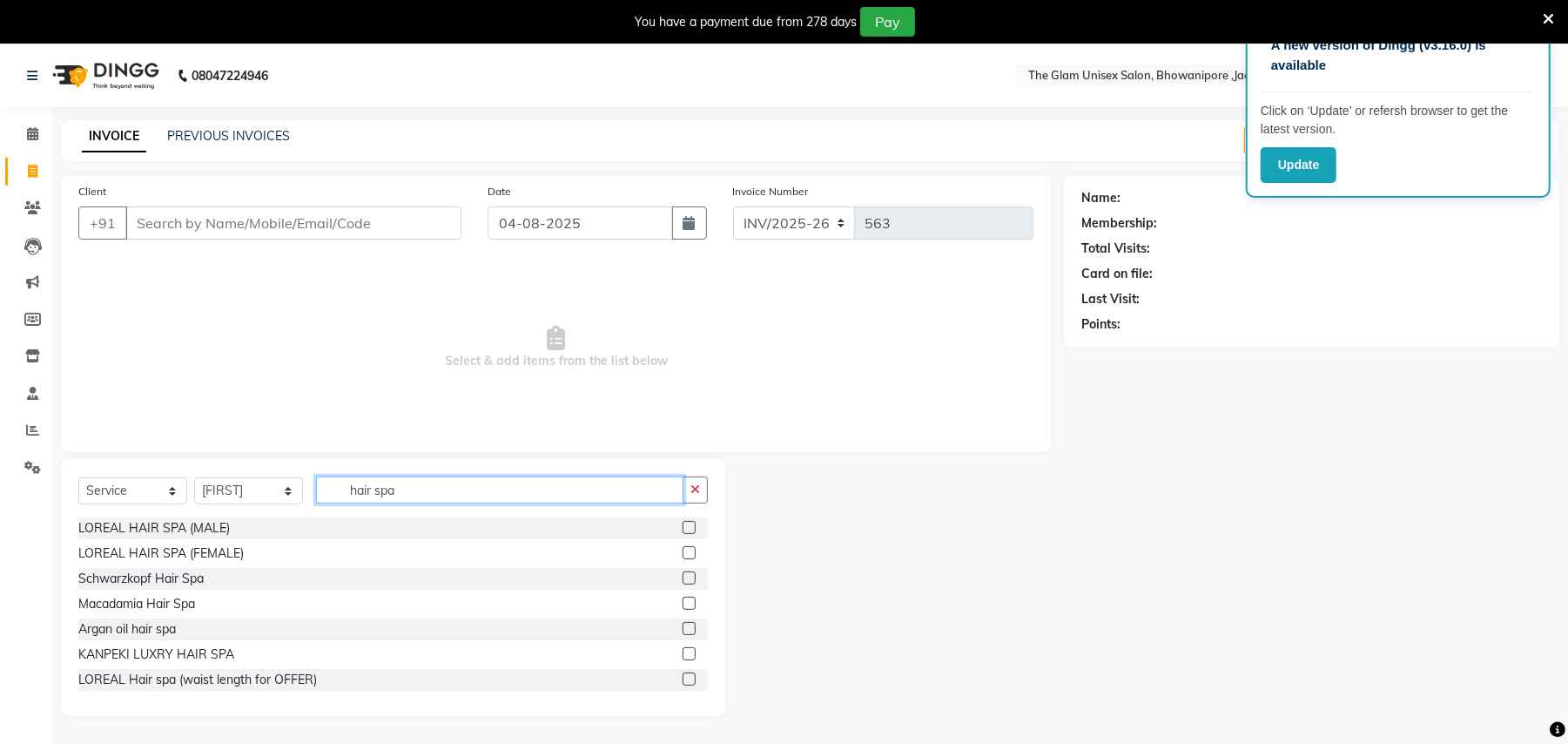 type on "hair spa" 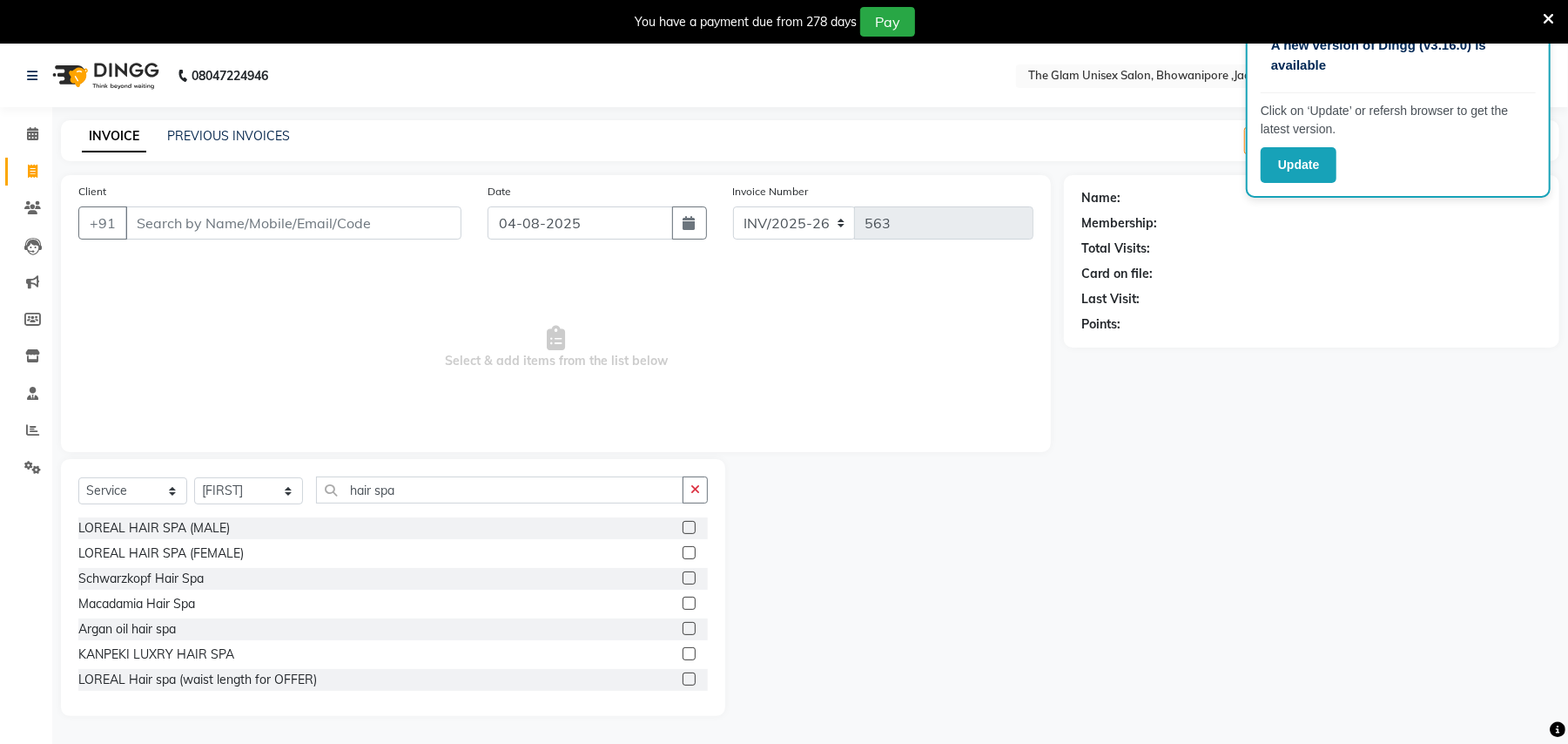 click 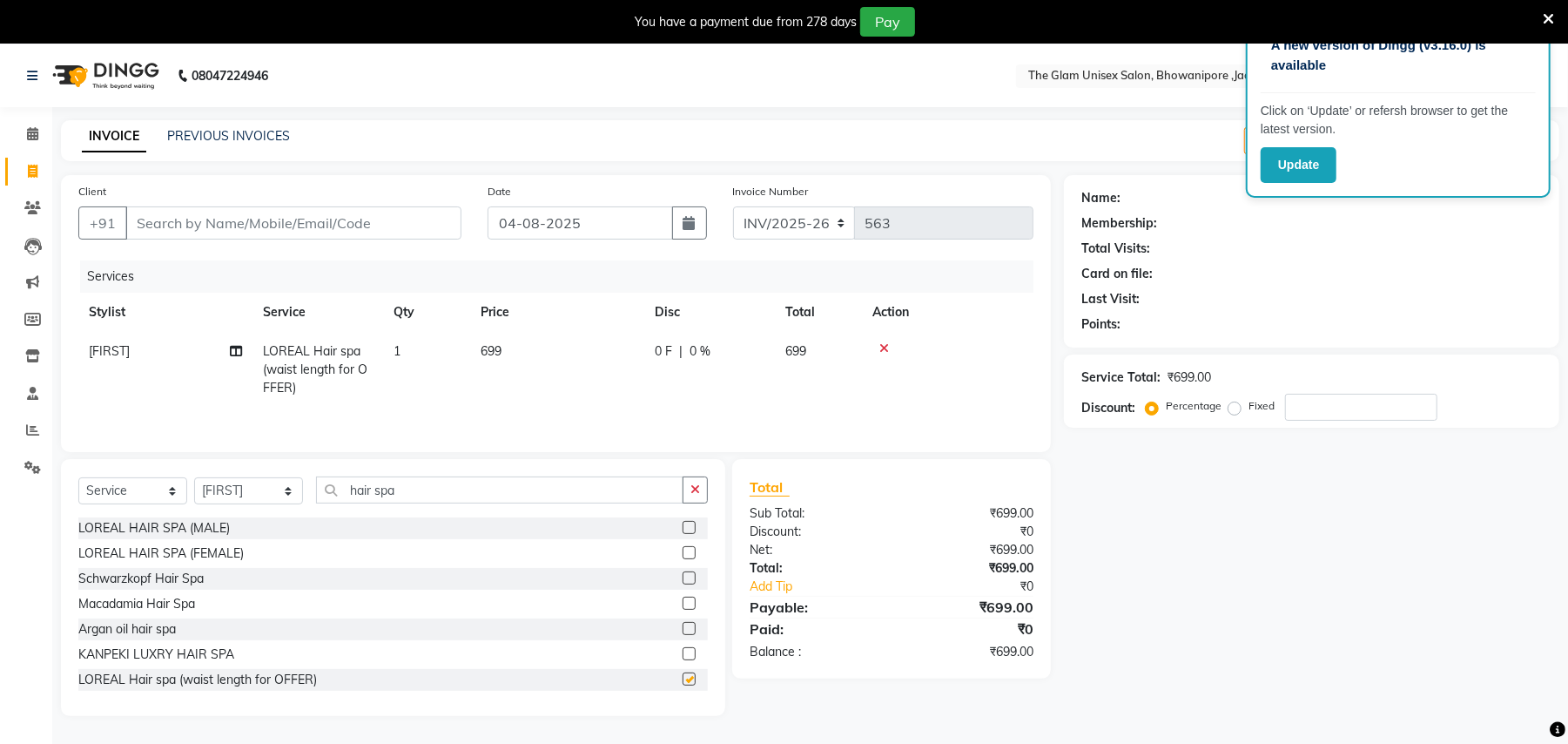 checkbox on "false" 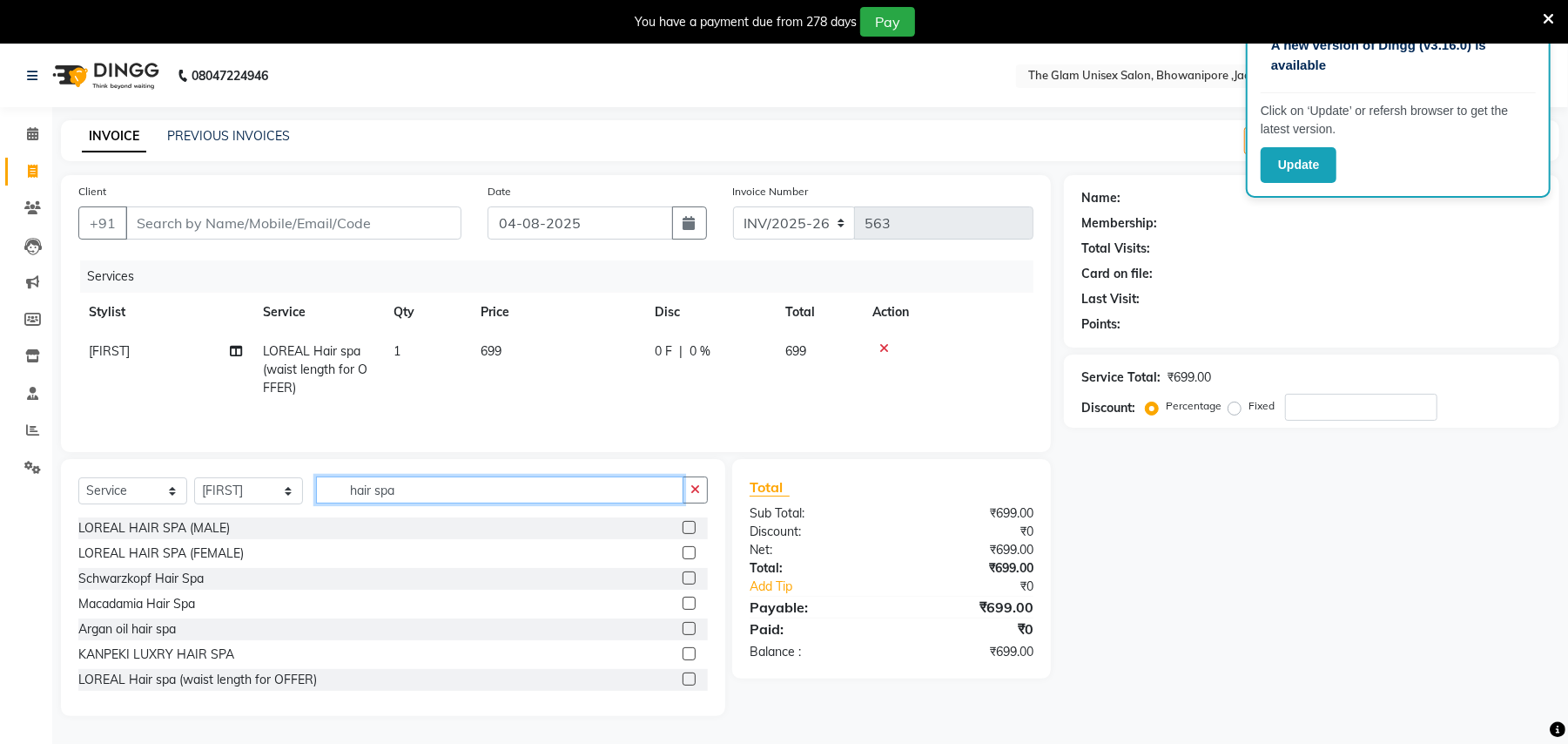 click on "hair spa" 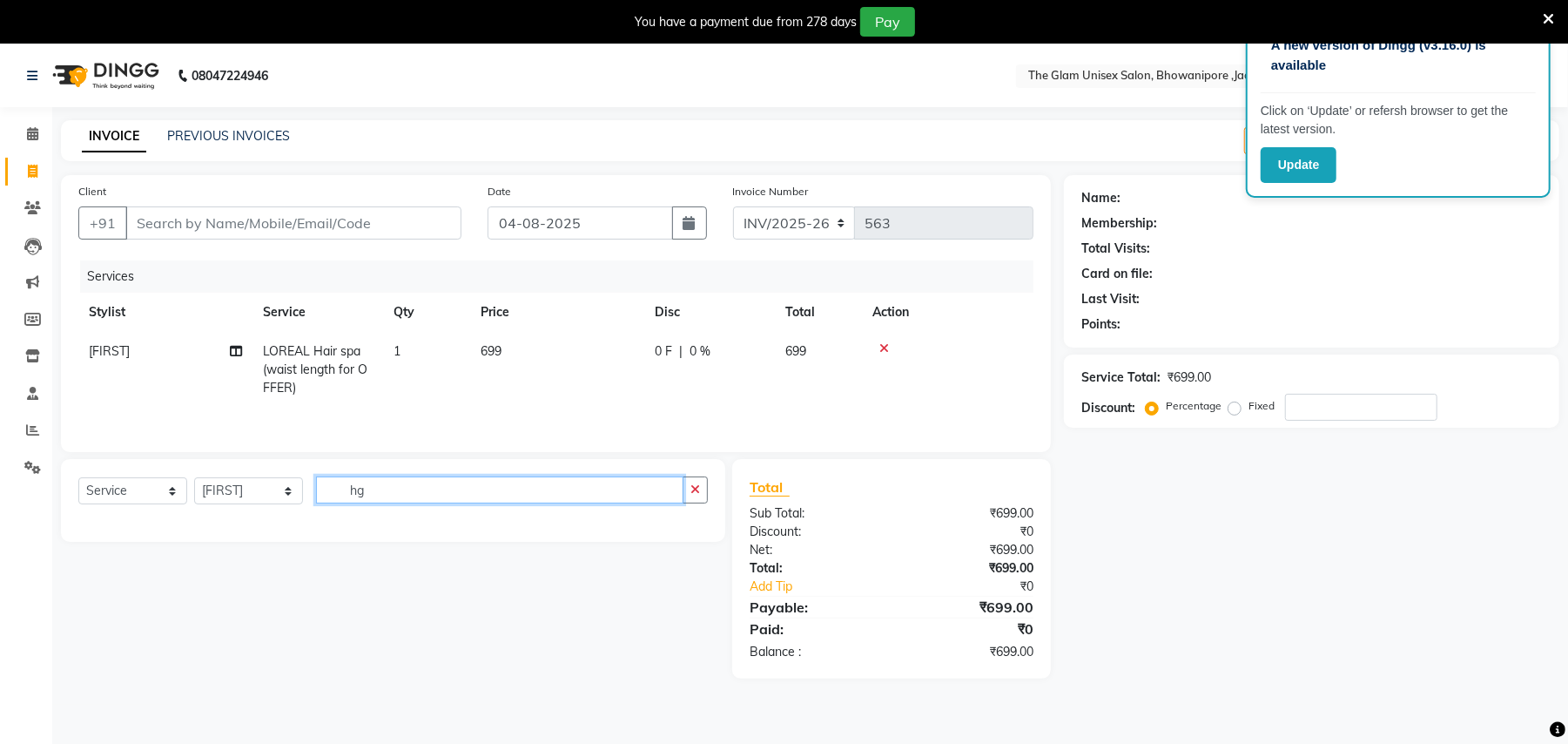 type on "h" 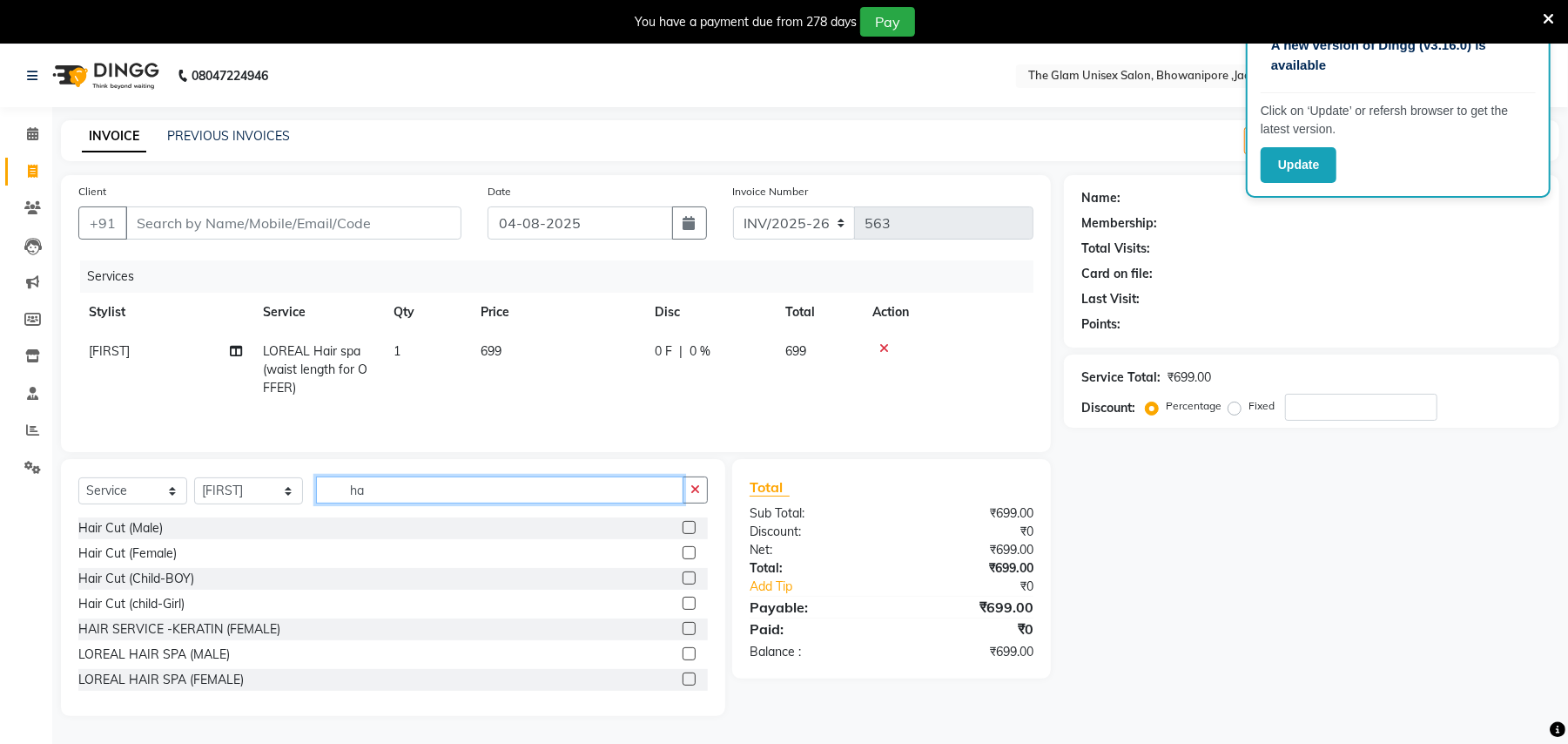 type on "ha" 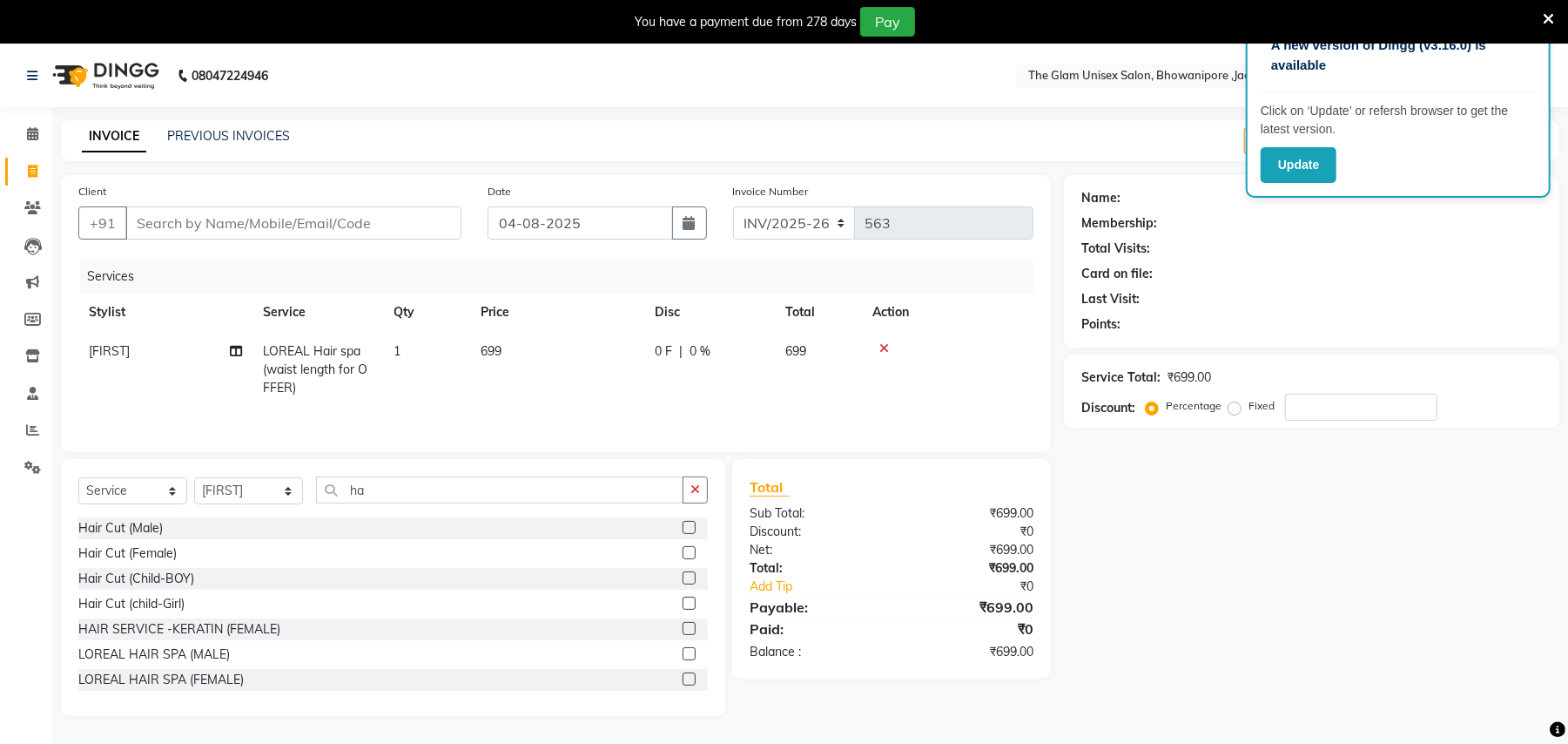 click 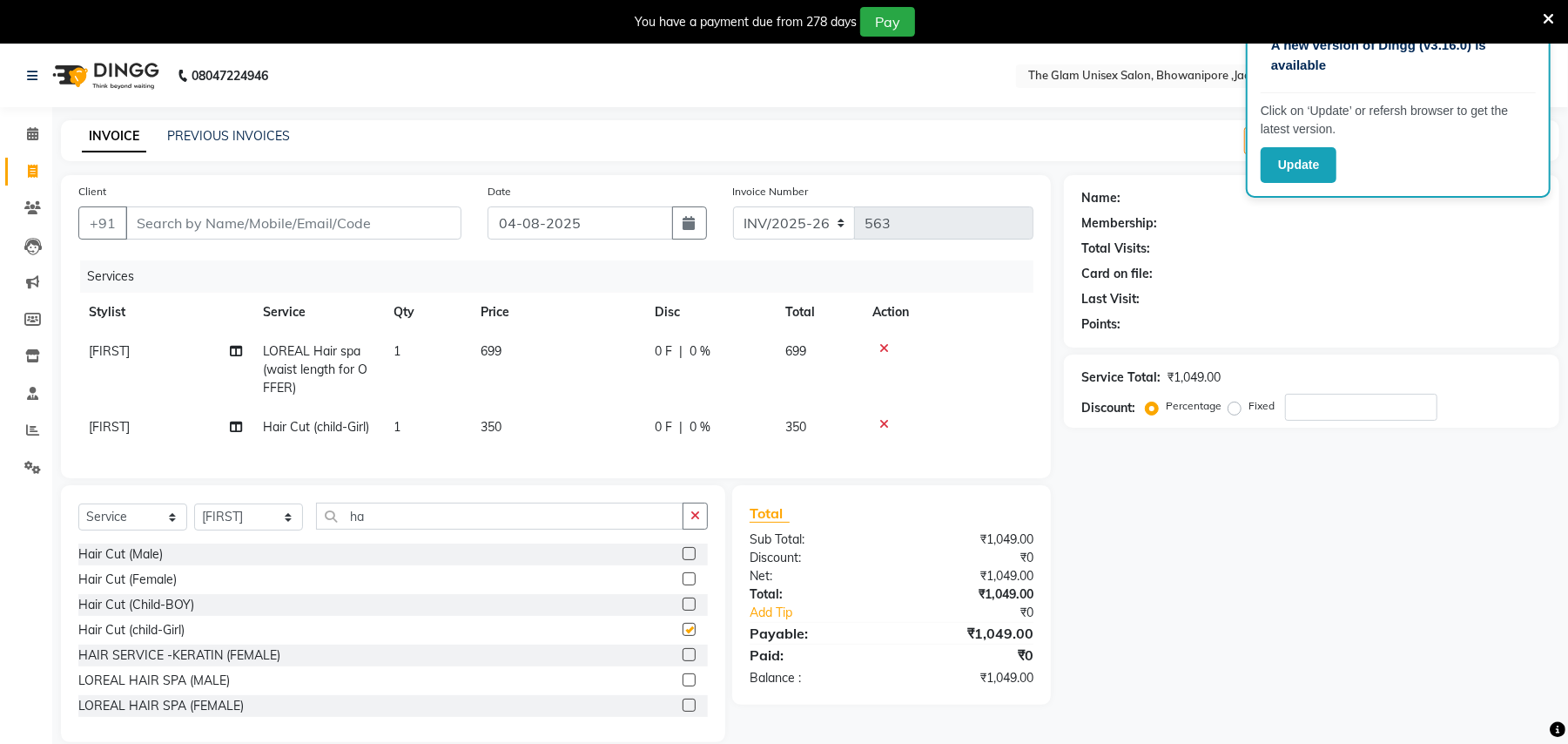 checkbox on "false" 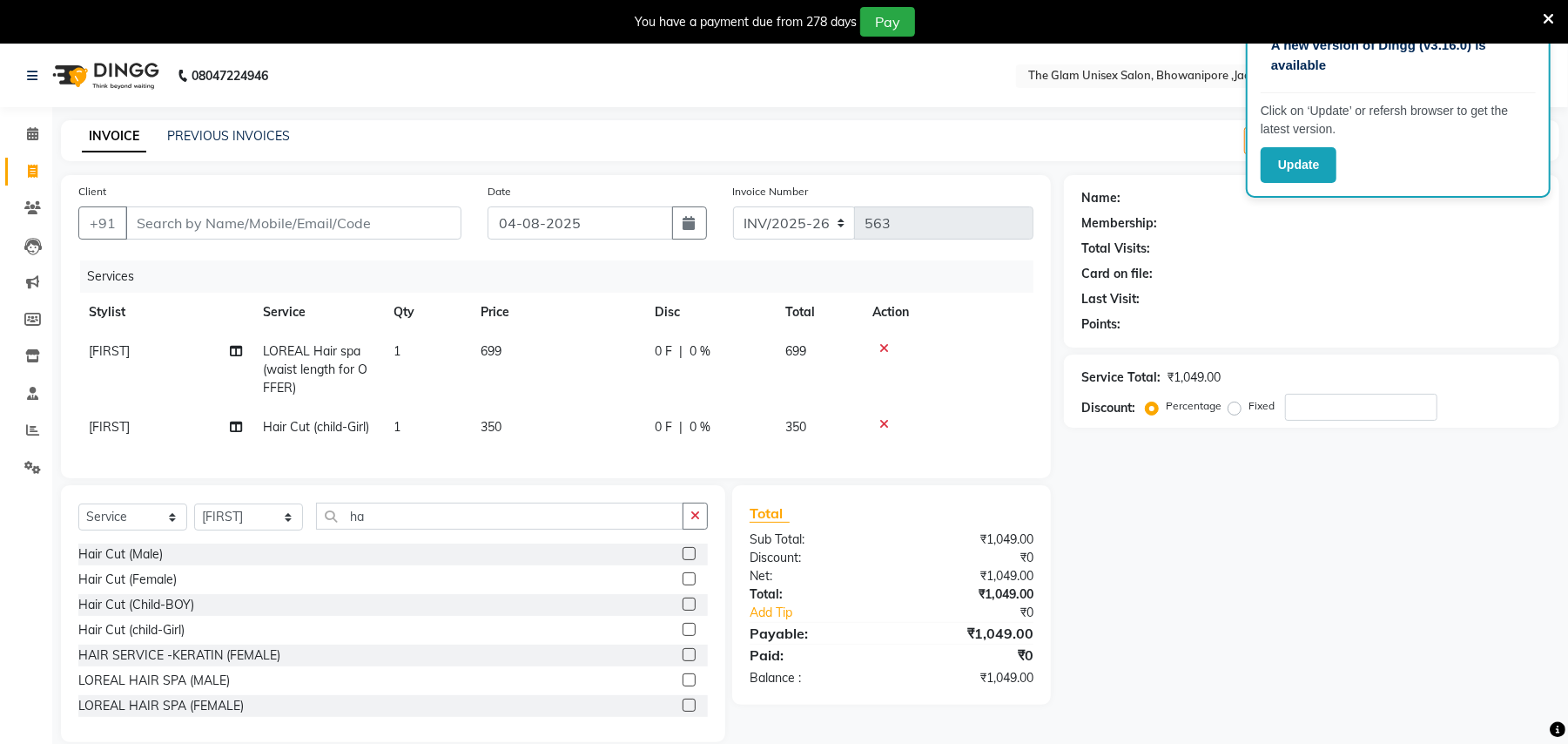 click on "350" 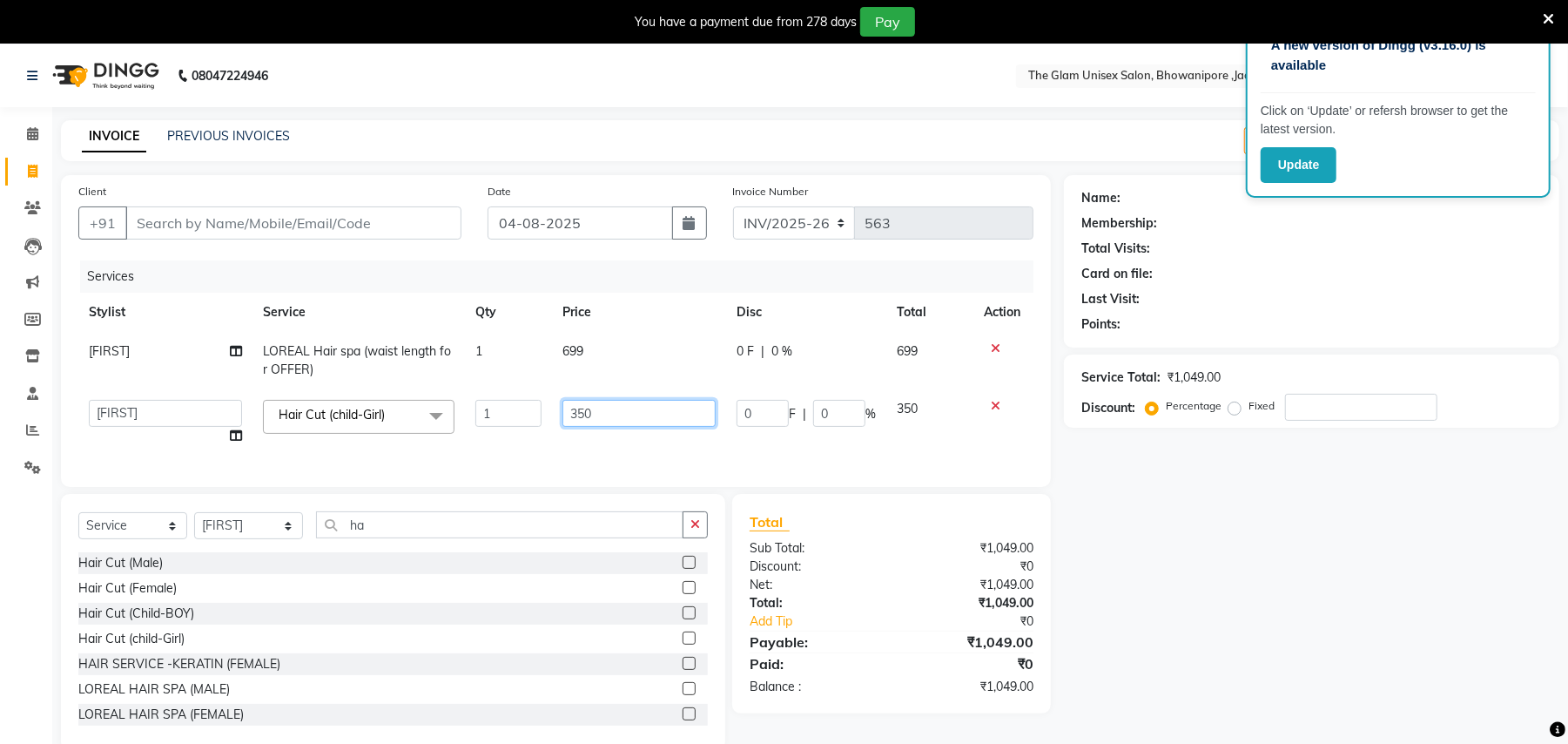 click on "350" 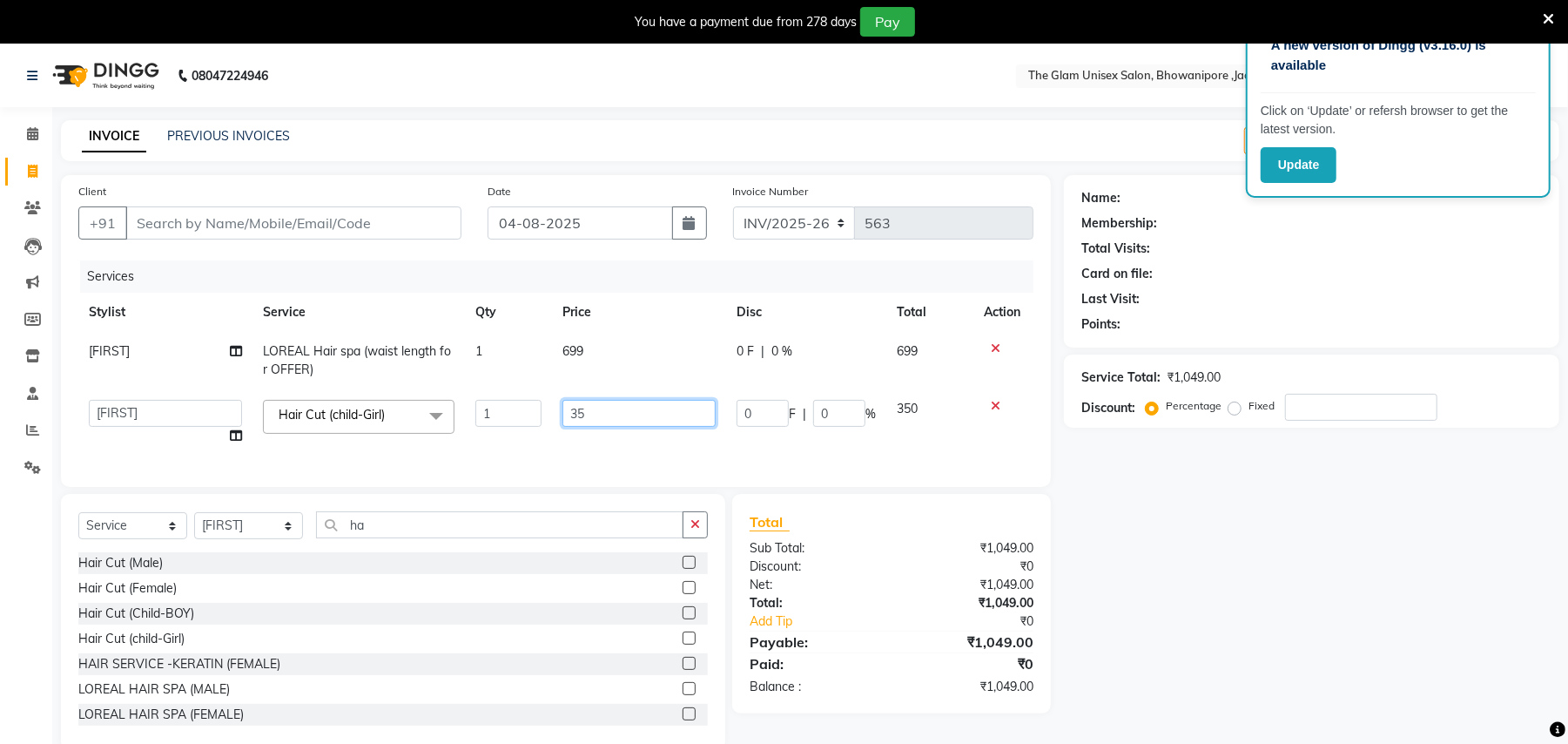 type on "3" 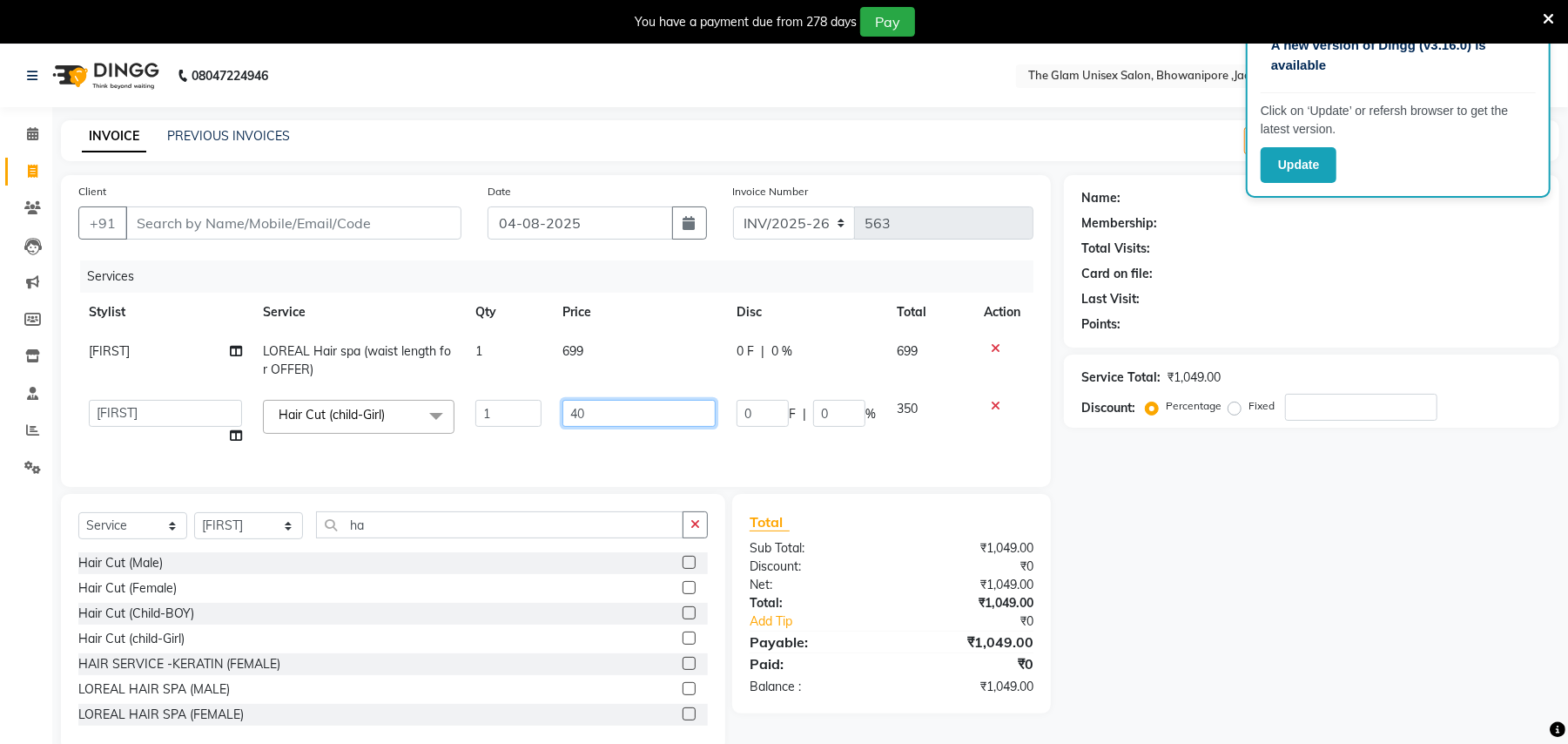 type on "400" 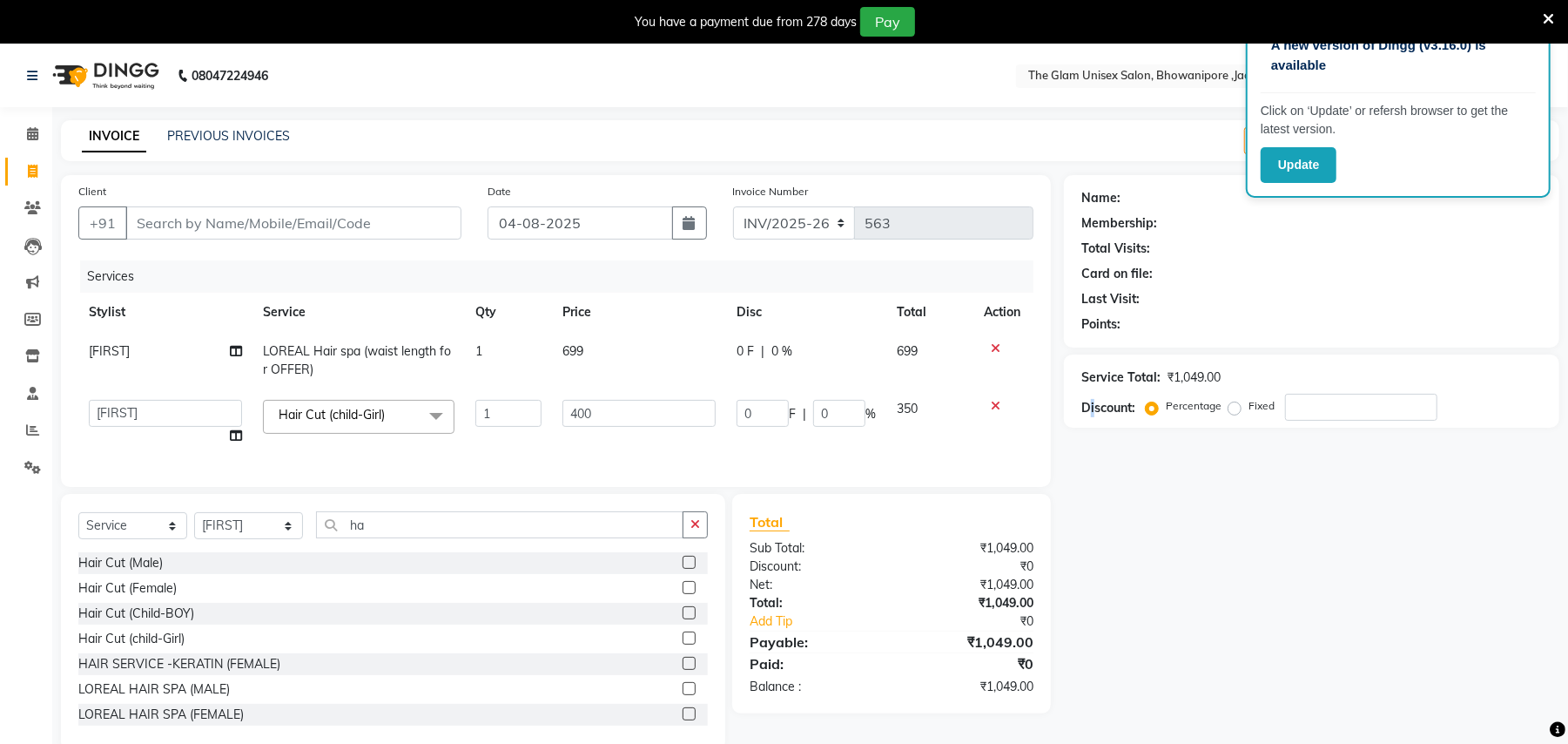 click on "Name: Membership: Total Visits: Card on file: Last Visit:  Points:  Service Total:  ₹1,049.00  Discount:  Percentage   Fixed" 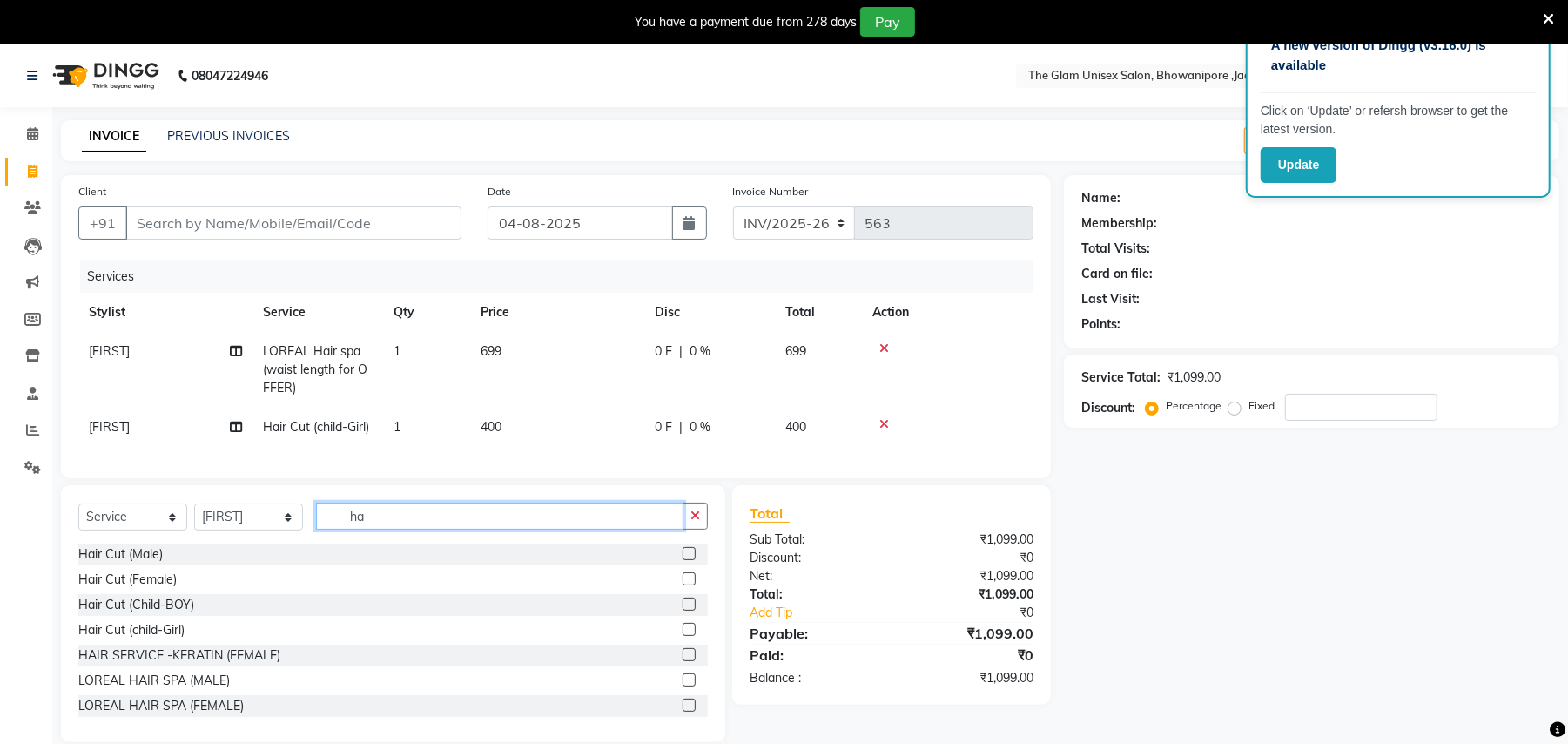 click on "ha" 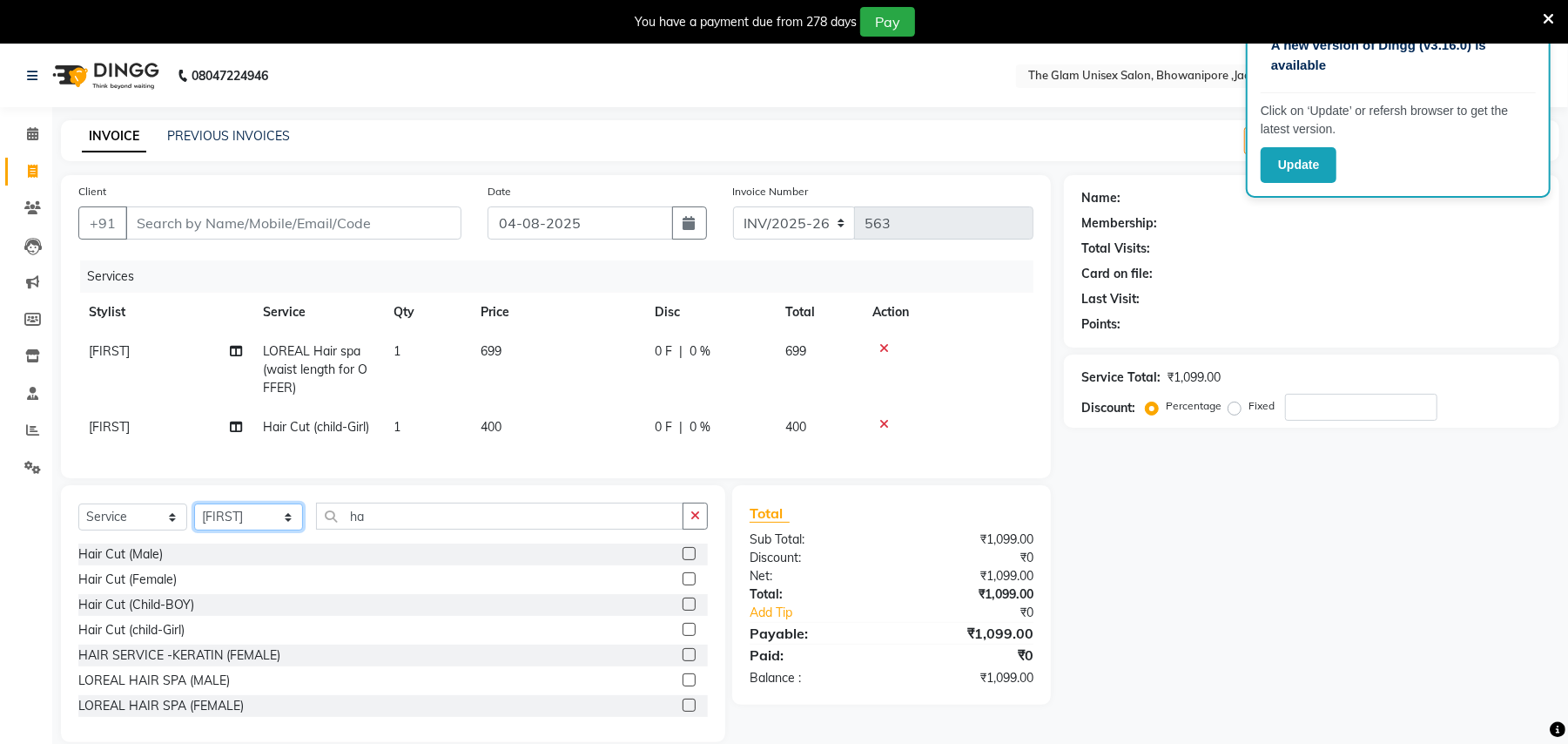 click on "Select Stylist [FIRST] [LAST] [FIRST] [LAST] [FIRST] [LAST] [FIRST] [LAST]" 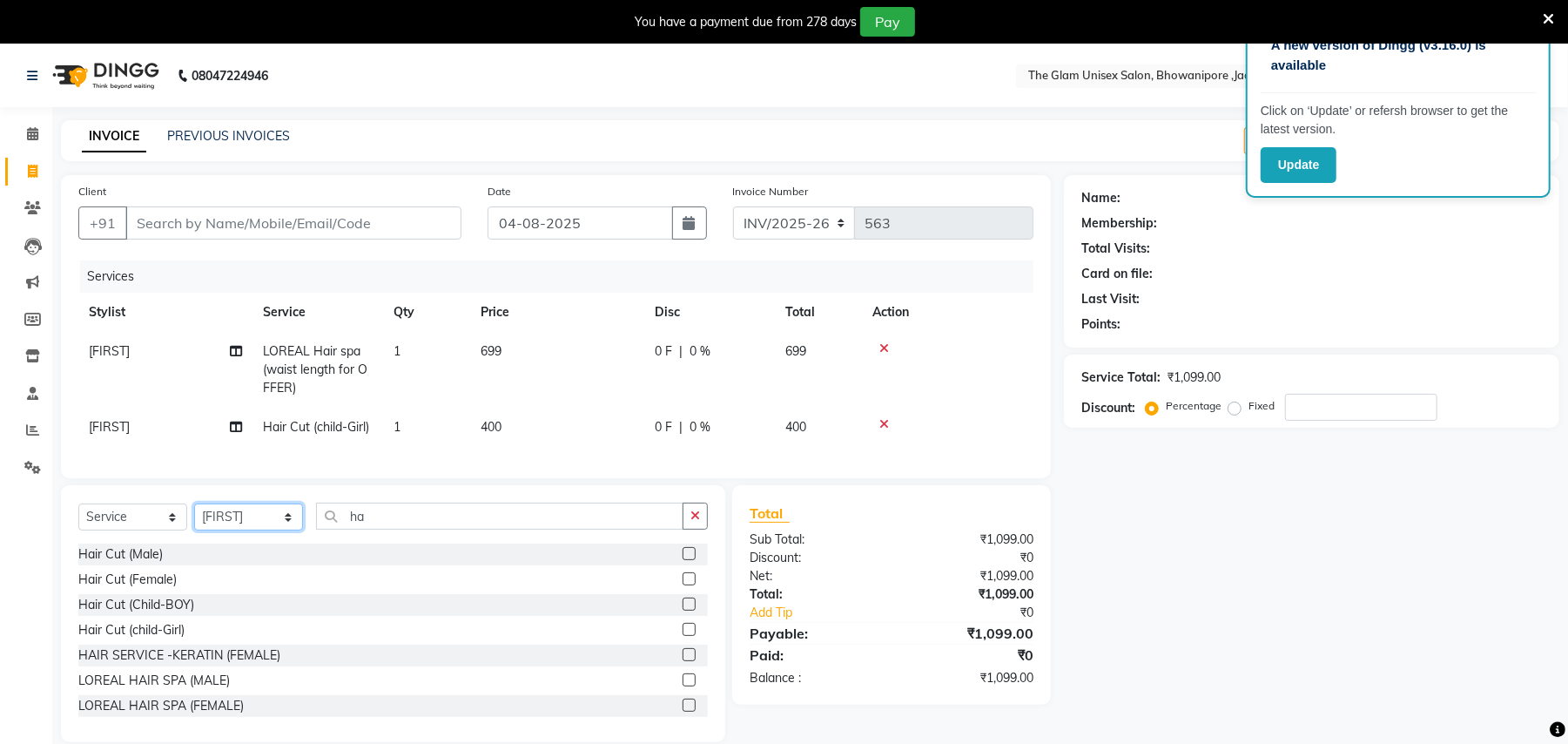 select on "30740" 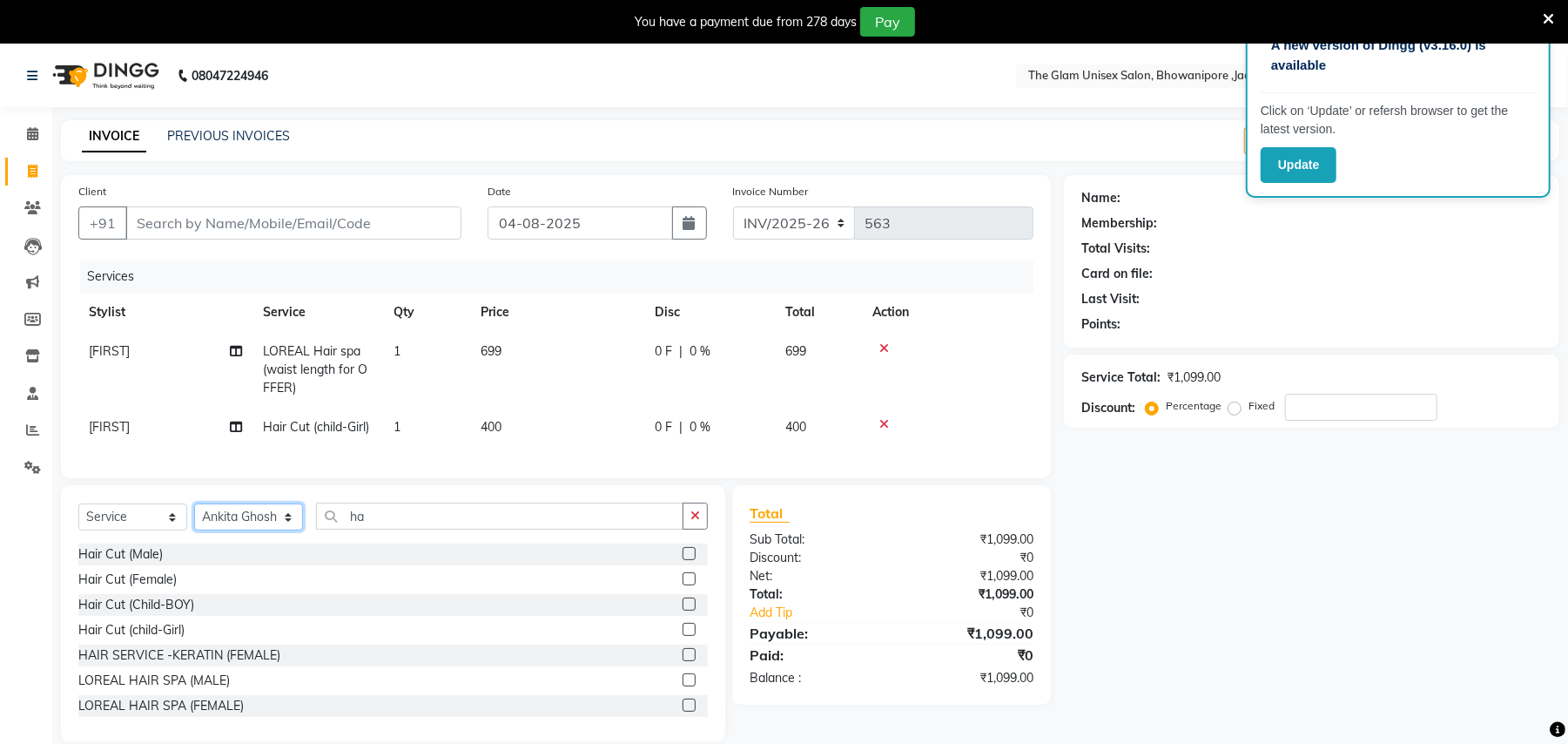 click on "Select Stylist [FIRST] [LAST] [FIRST] [LAST] [FIRST] [LAST] [FIRST] [LAST]" 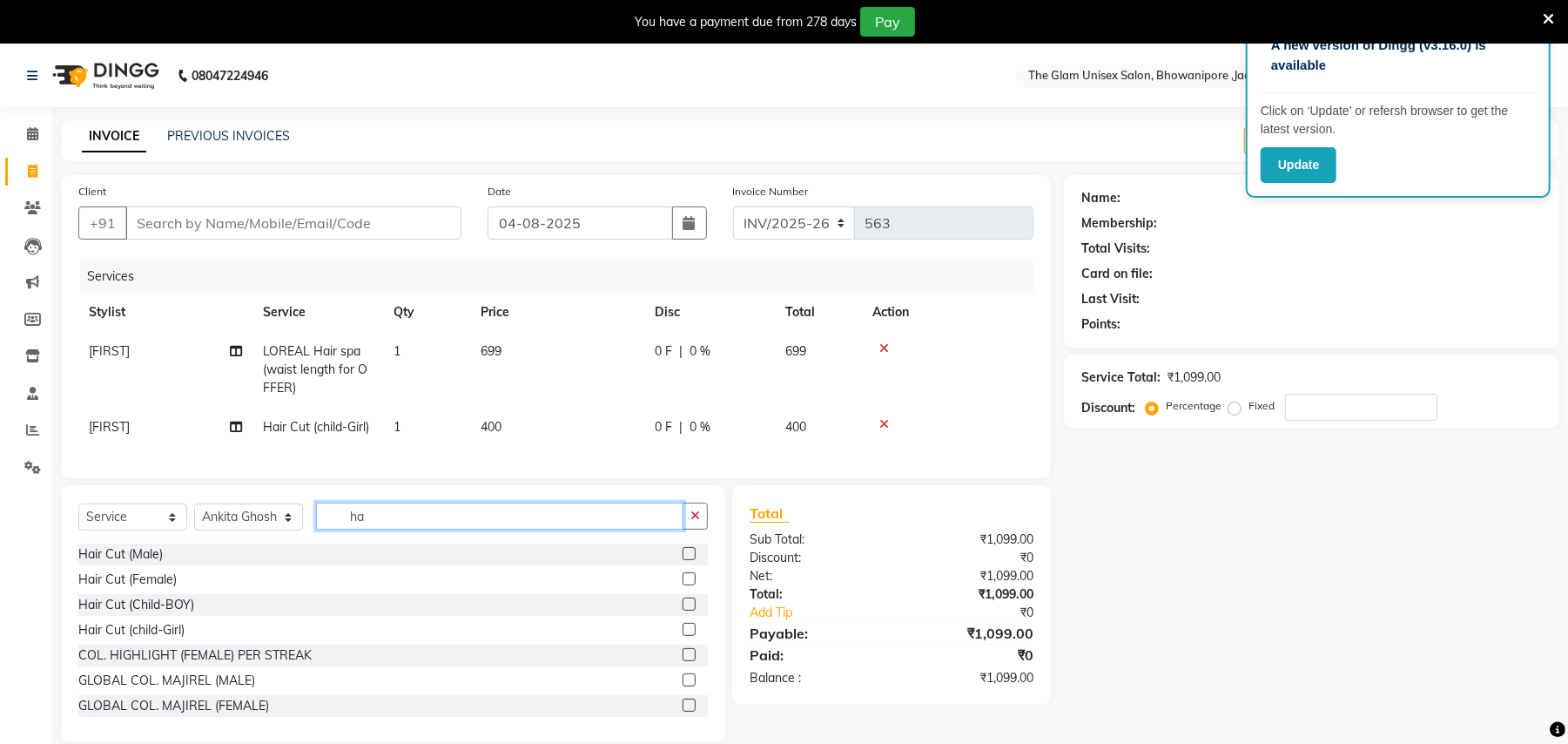 click on "ha" 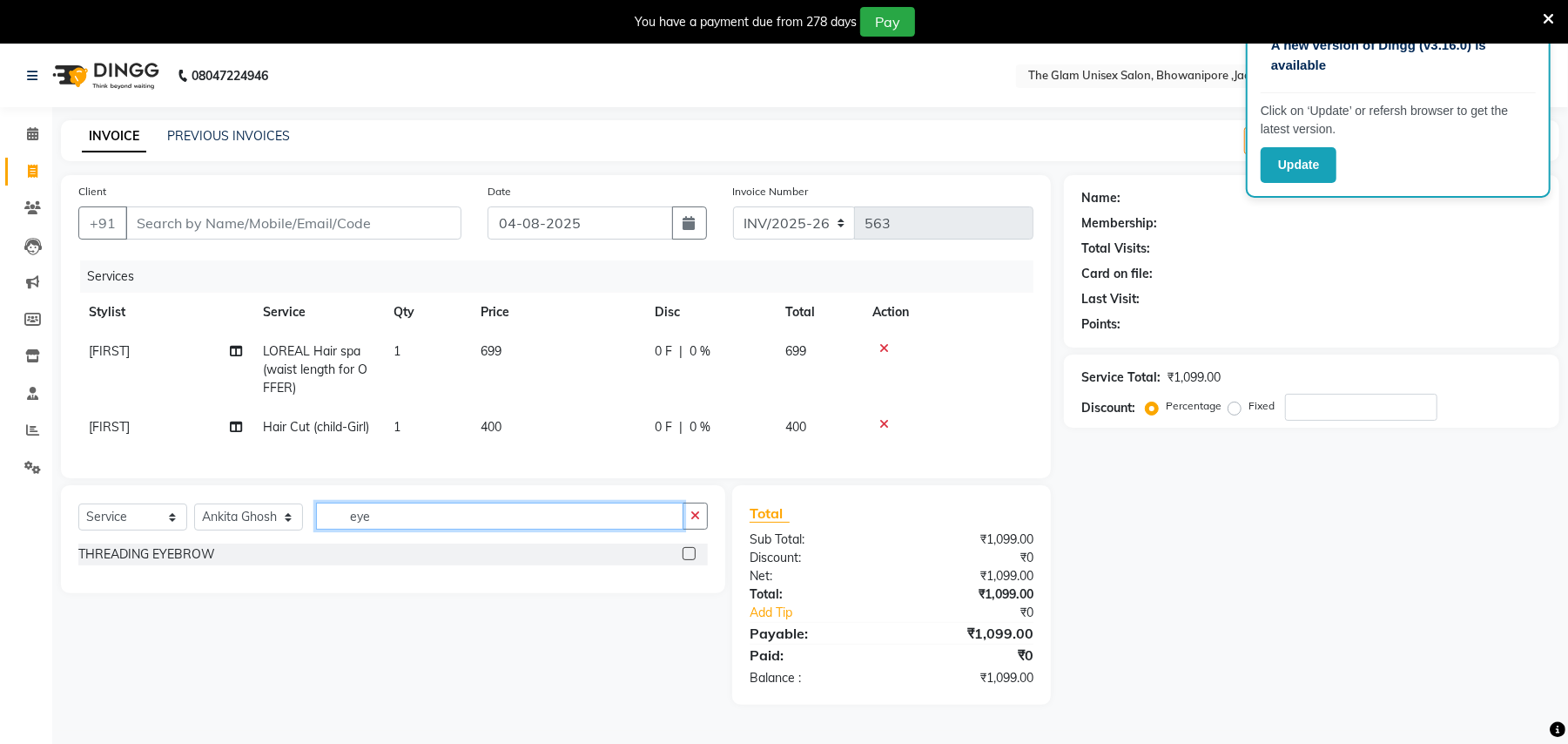 type on "eye" 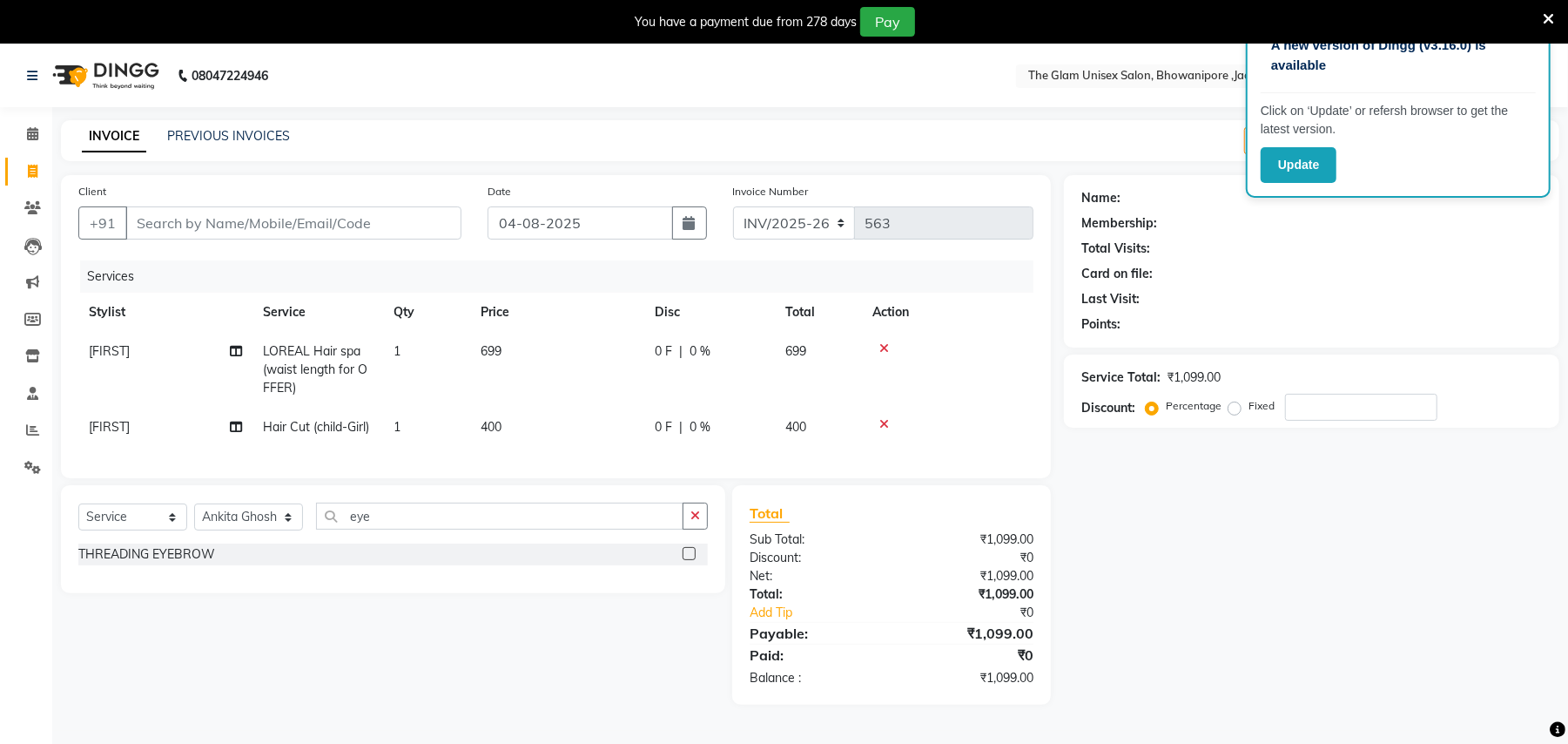 click 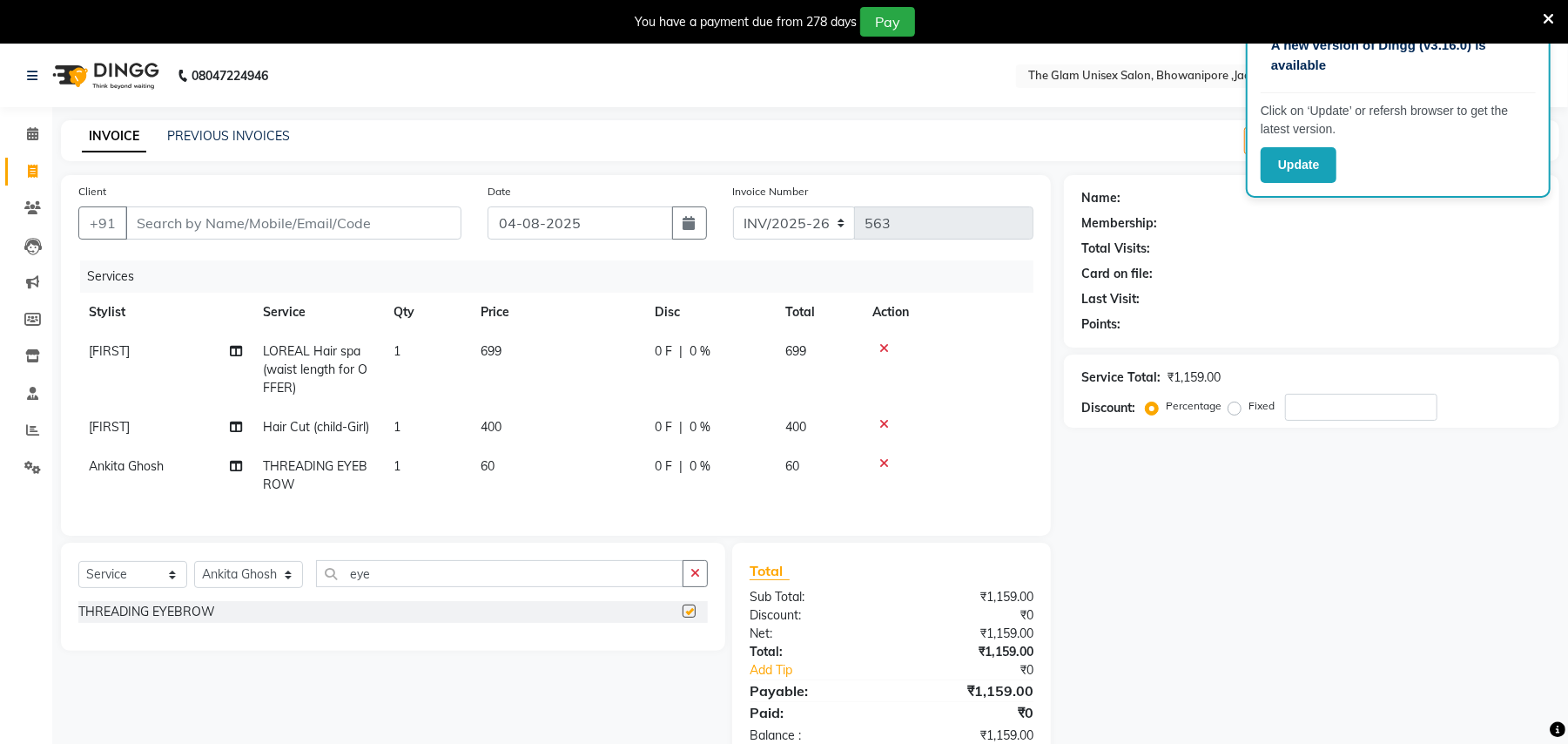 checkbox on "false" 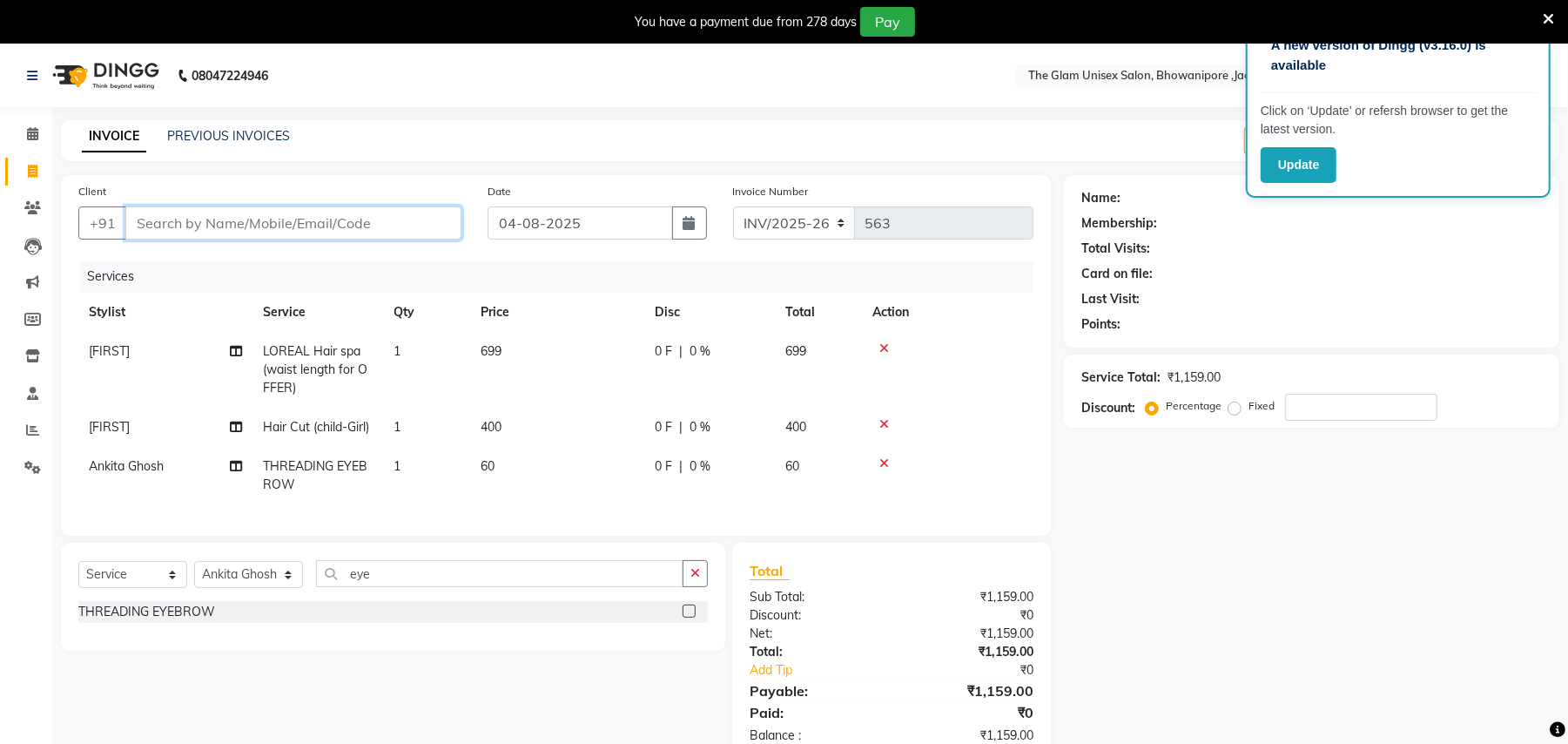 click on "Client" at bounding box center [293, 223] 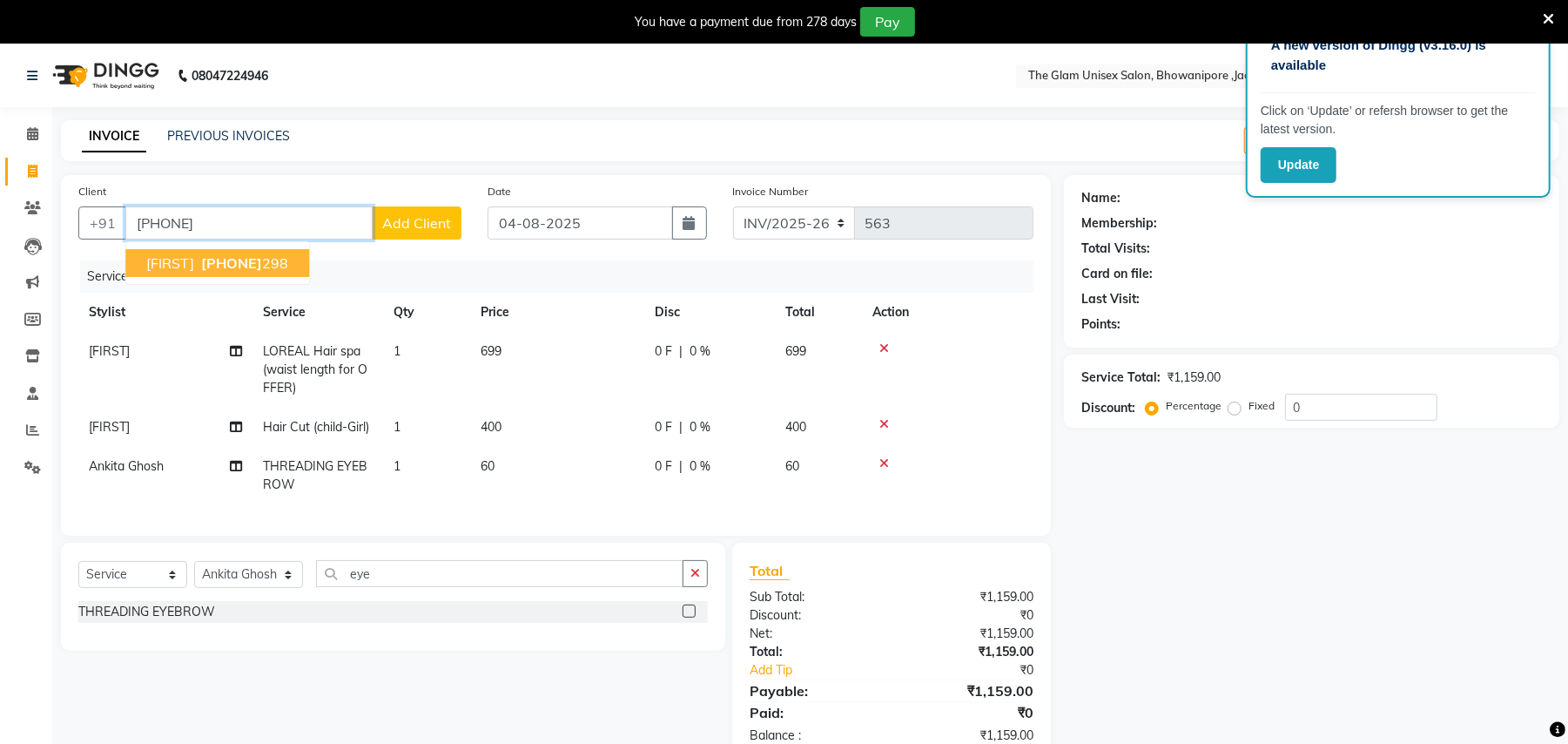 click on "[PHONE]" at bounding box center [232, 263] 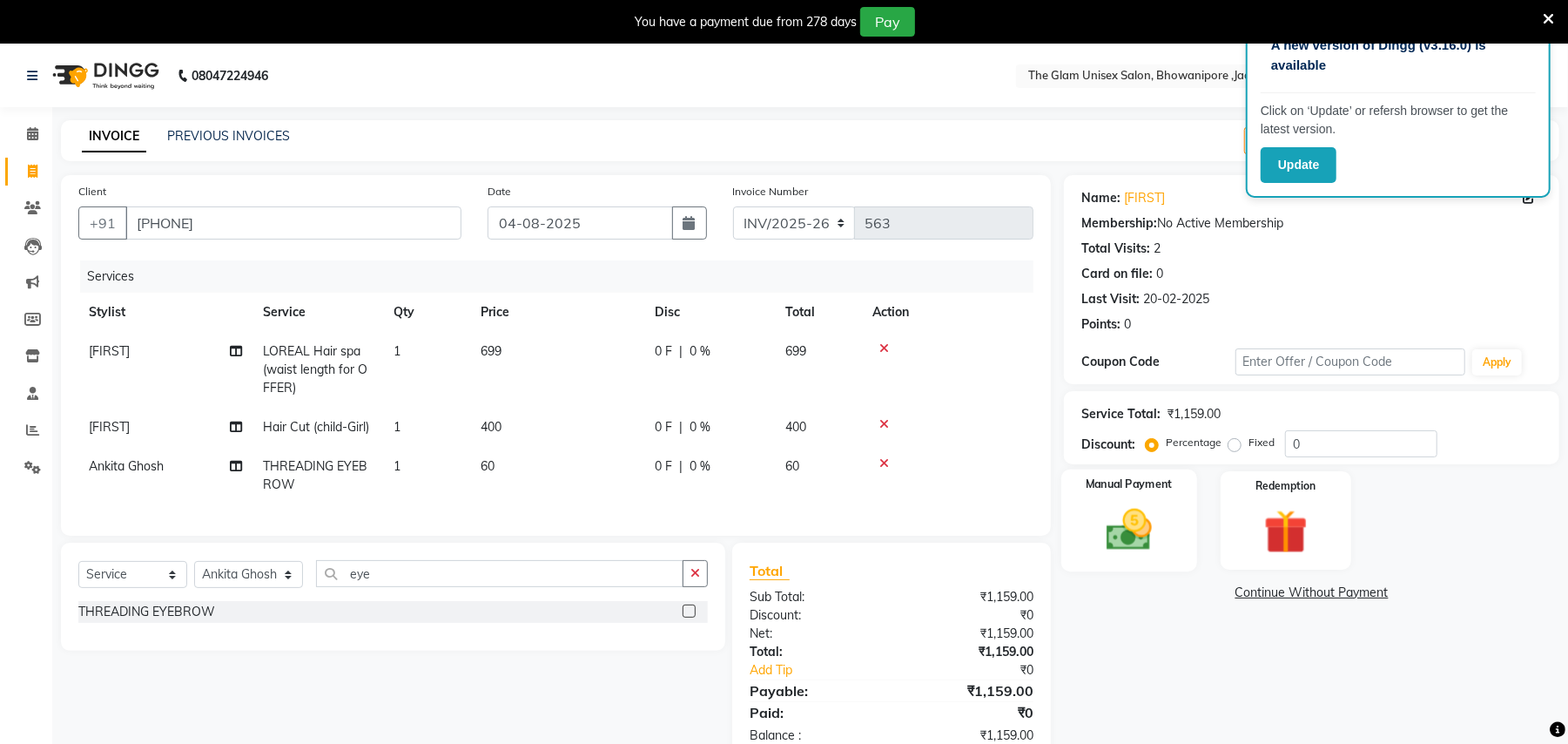 click 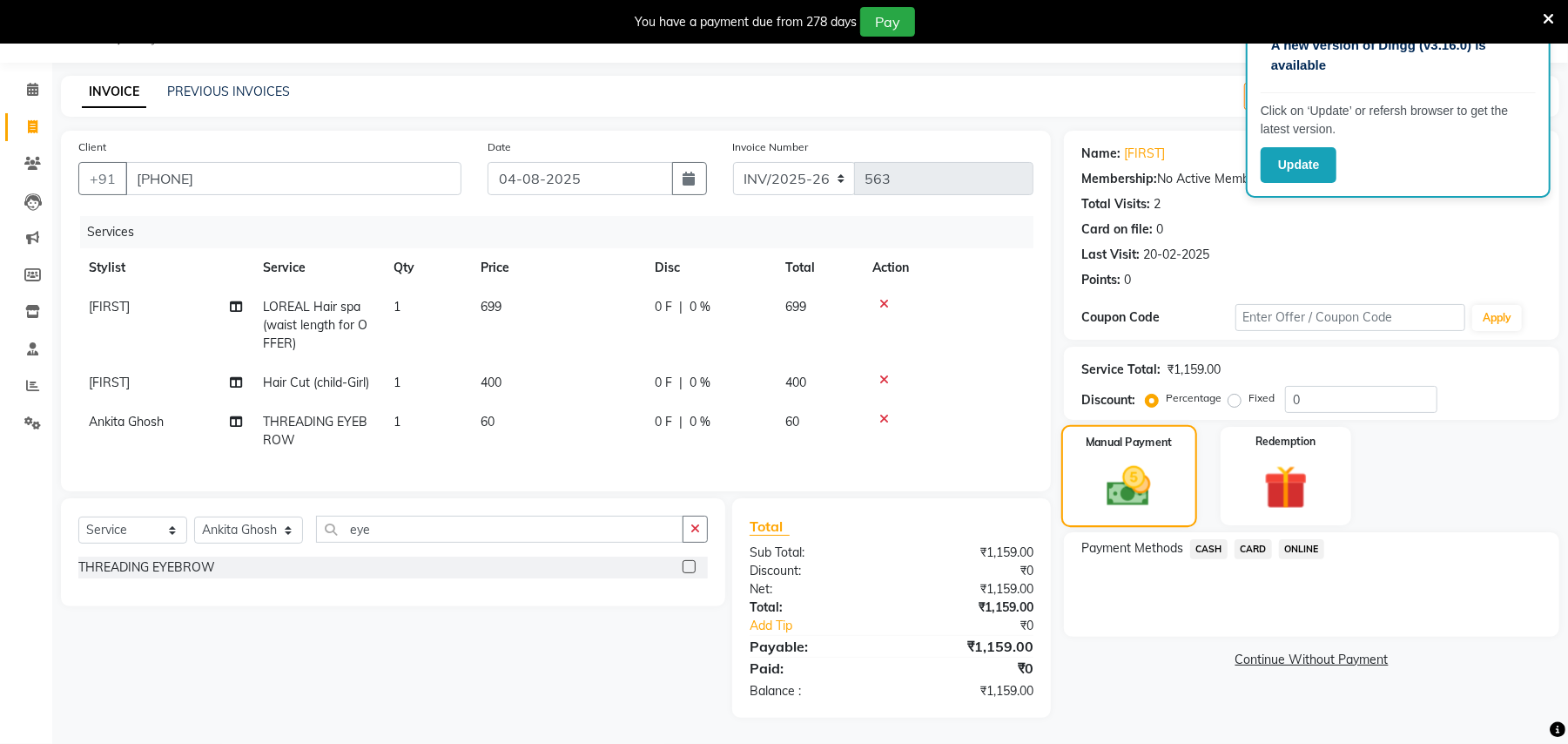 scroll, scrollTop: 61, scrollLeft: 0, axis: vertical 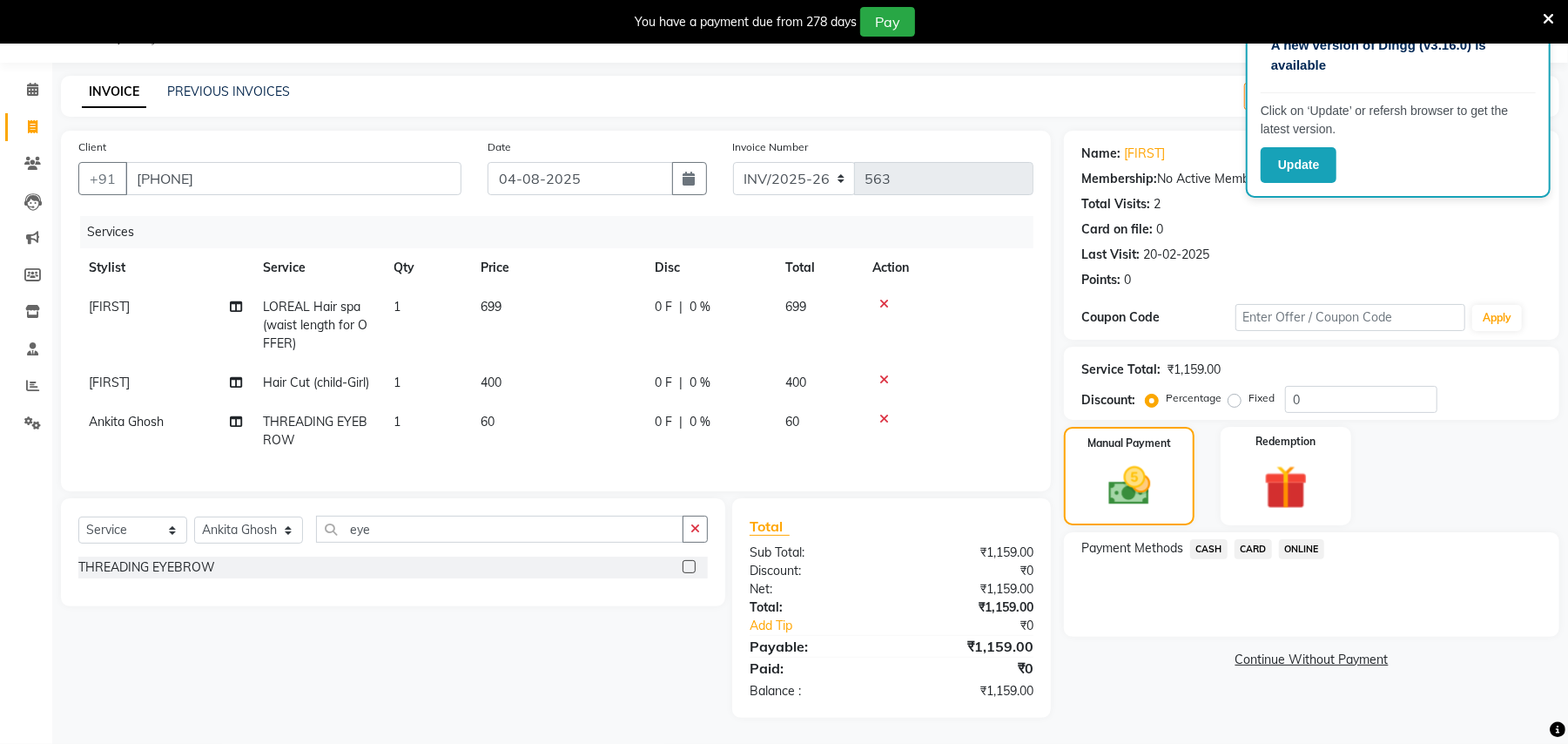 click on "ONLINE" 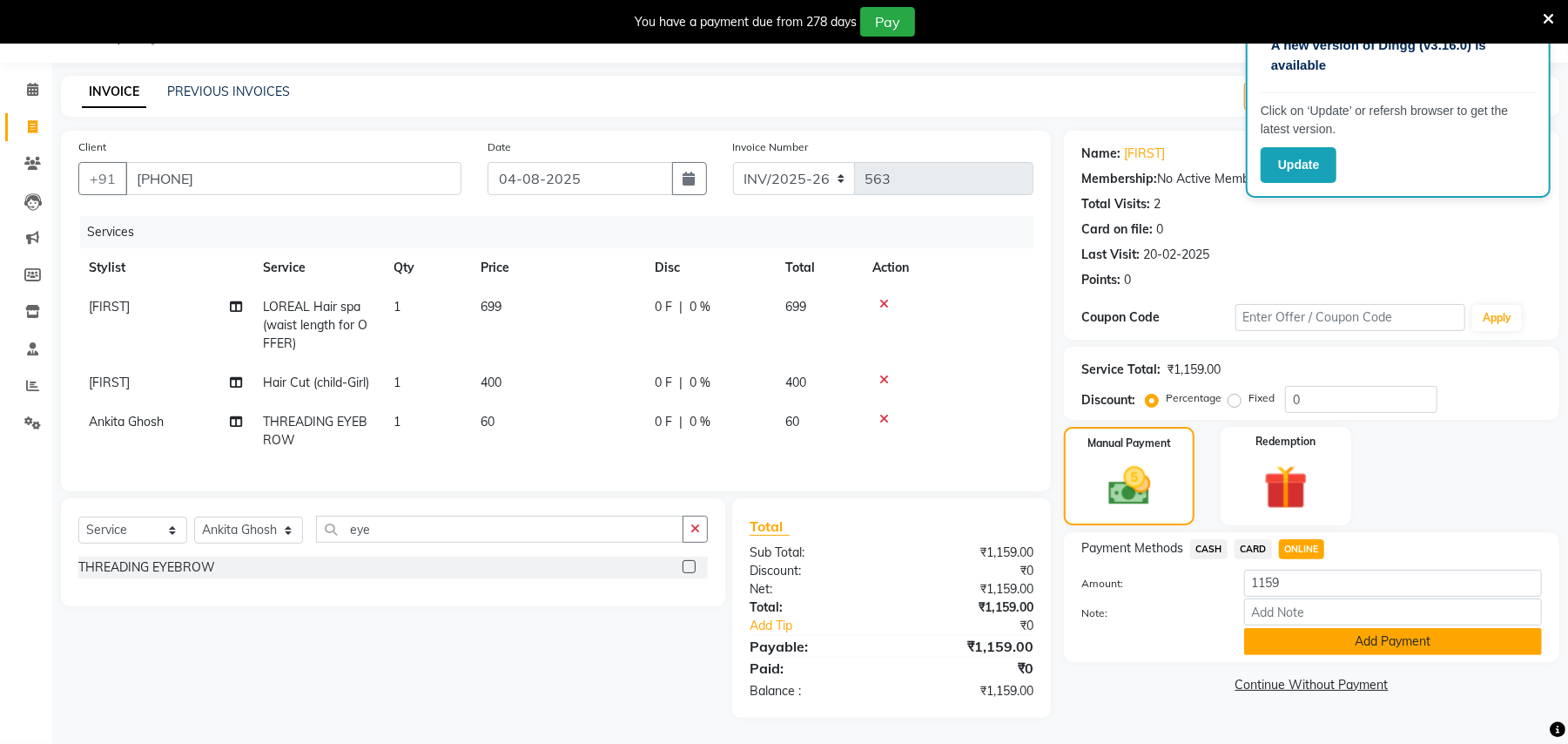 click on "Add Payment" 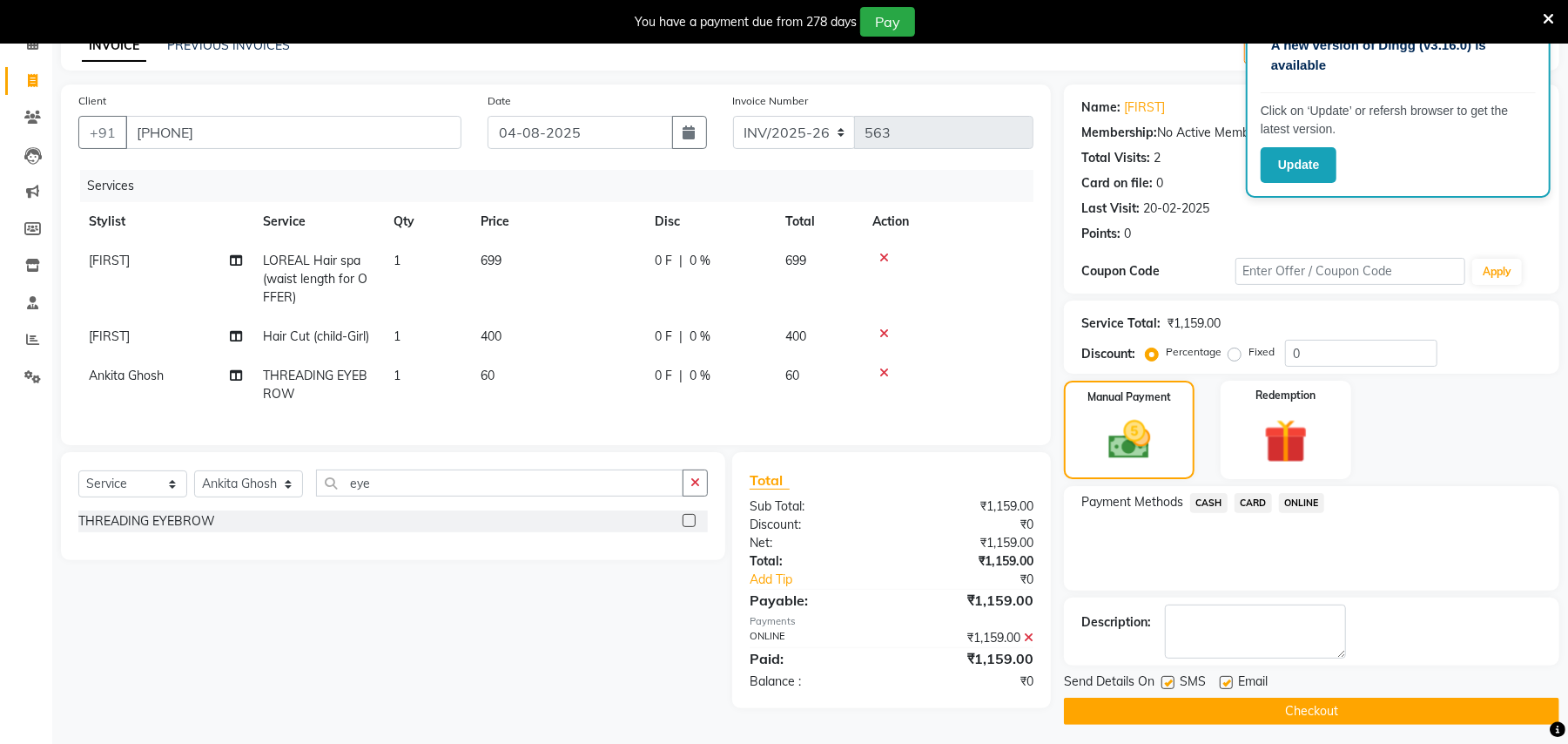 scroll, scrollTop: 98, scrollLeft: 0, axis: vertical 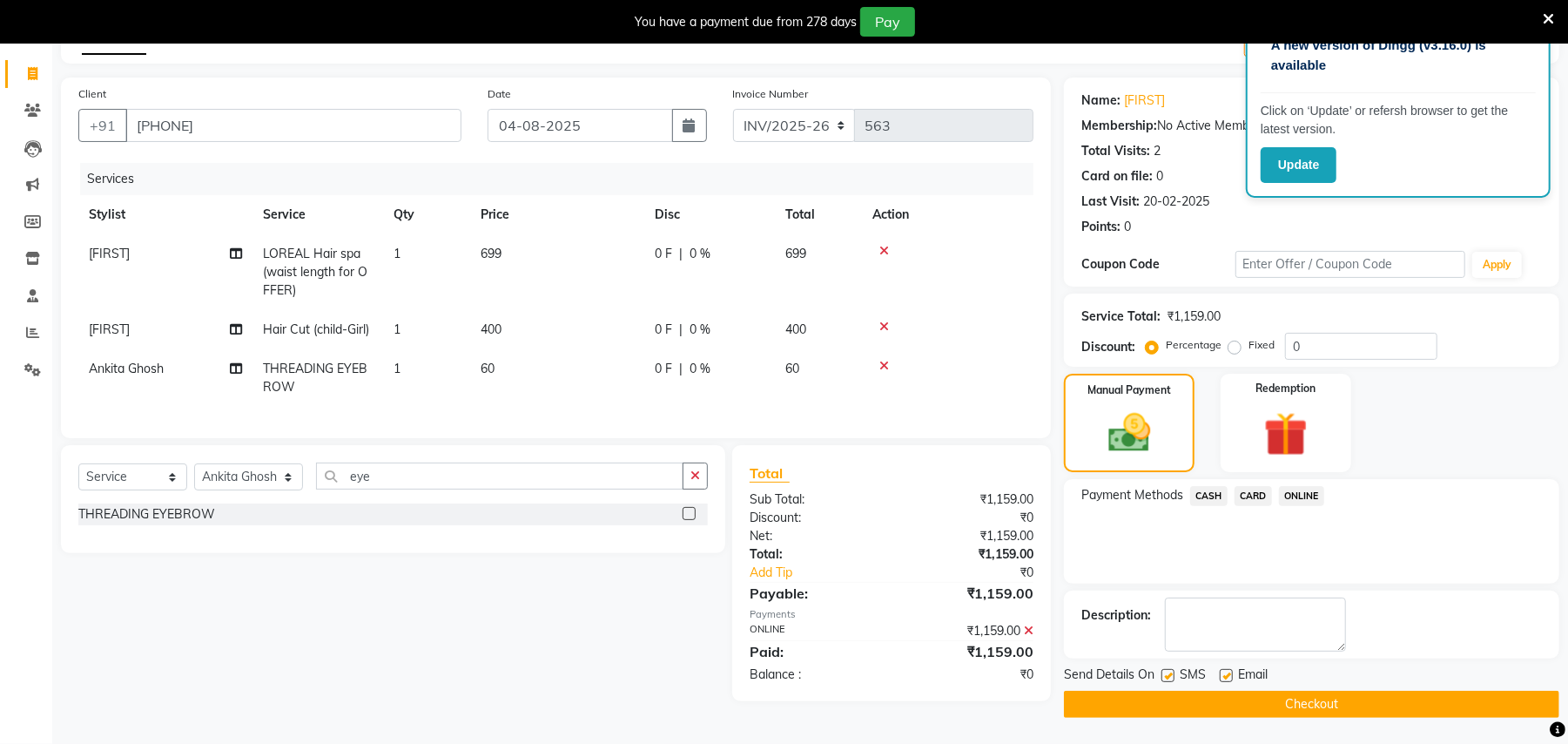 click on "Checkout" 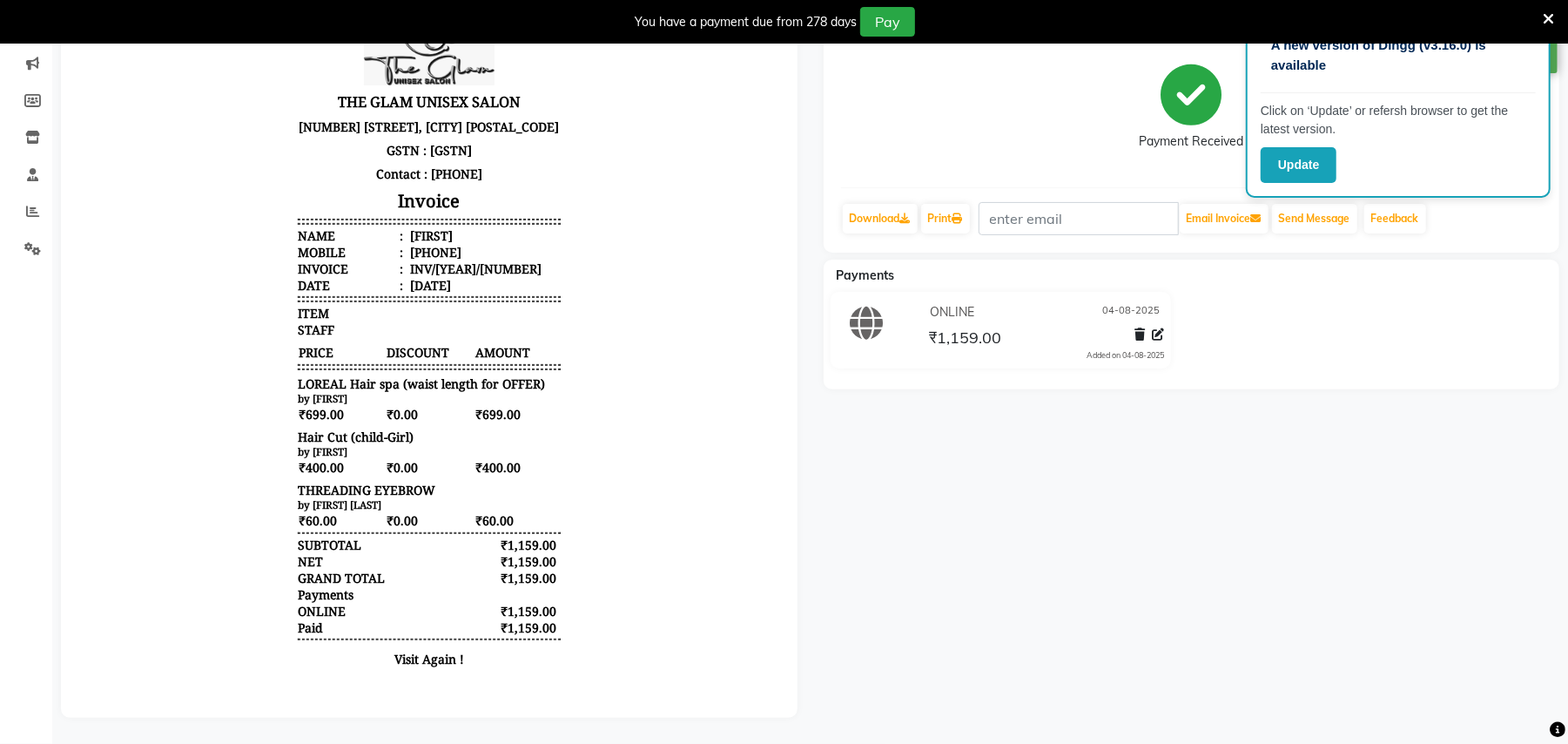 scroll, scrollTop: 235, scrollLeft: 0, axis: vertical 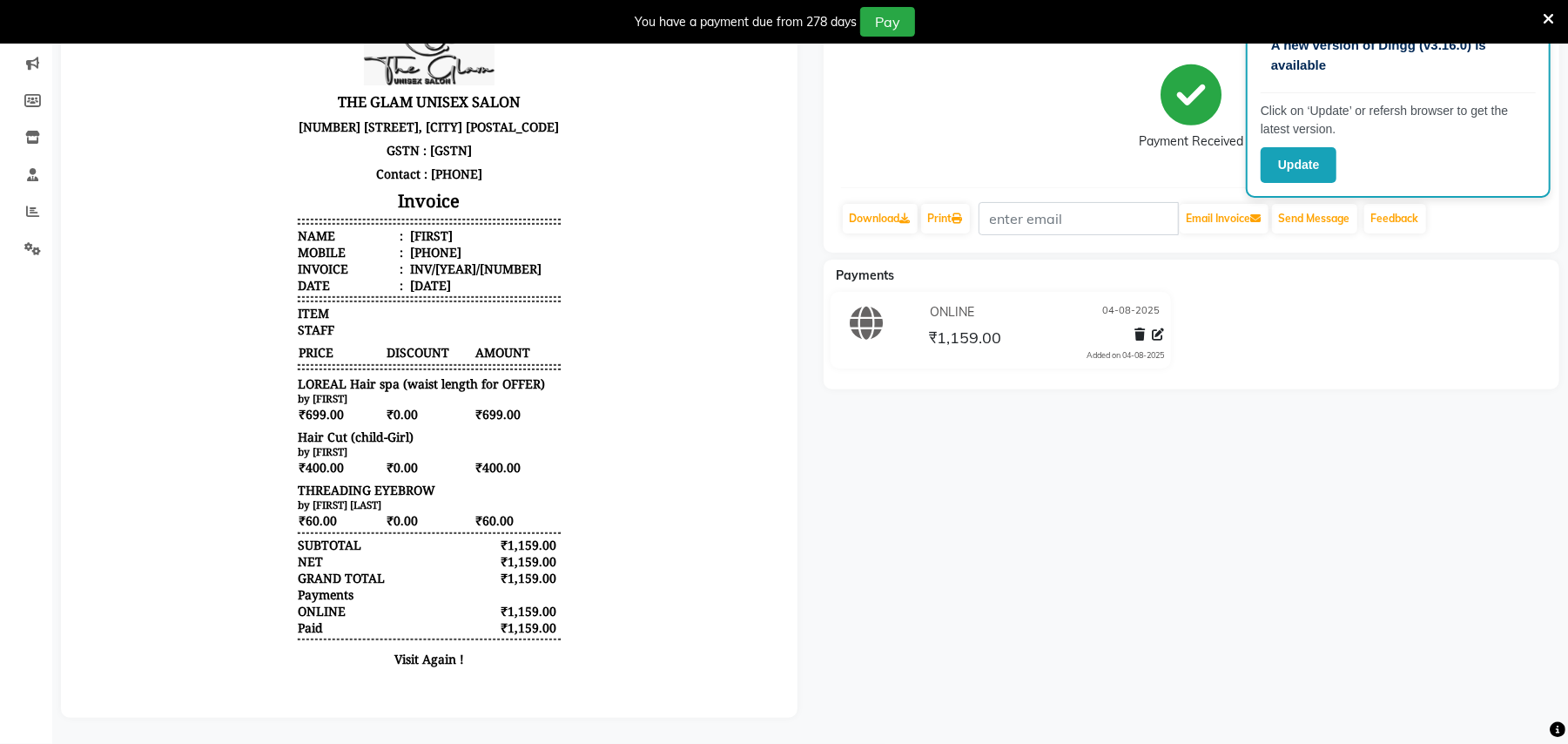 click at bounding box center (1548, 19) 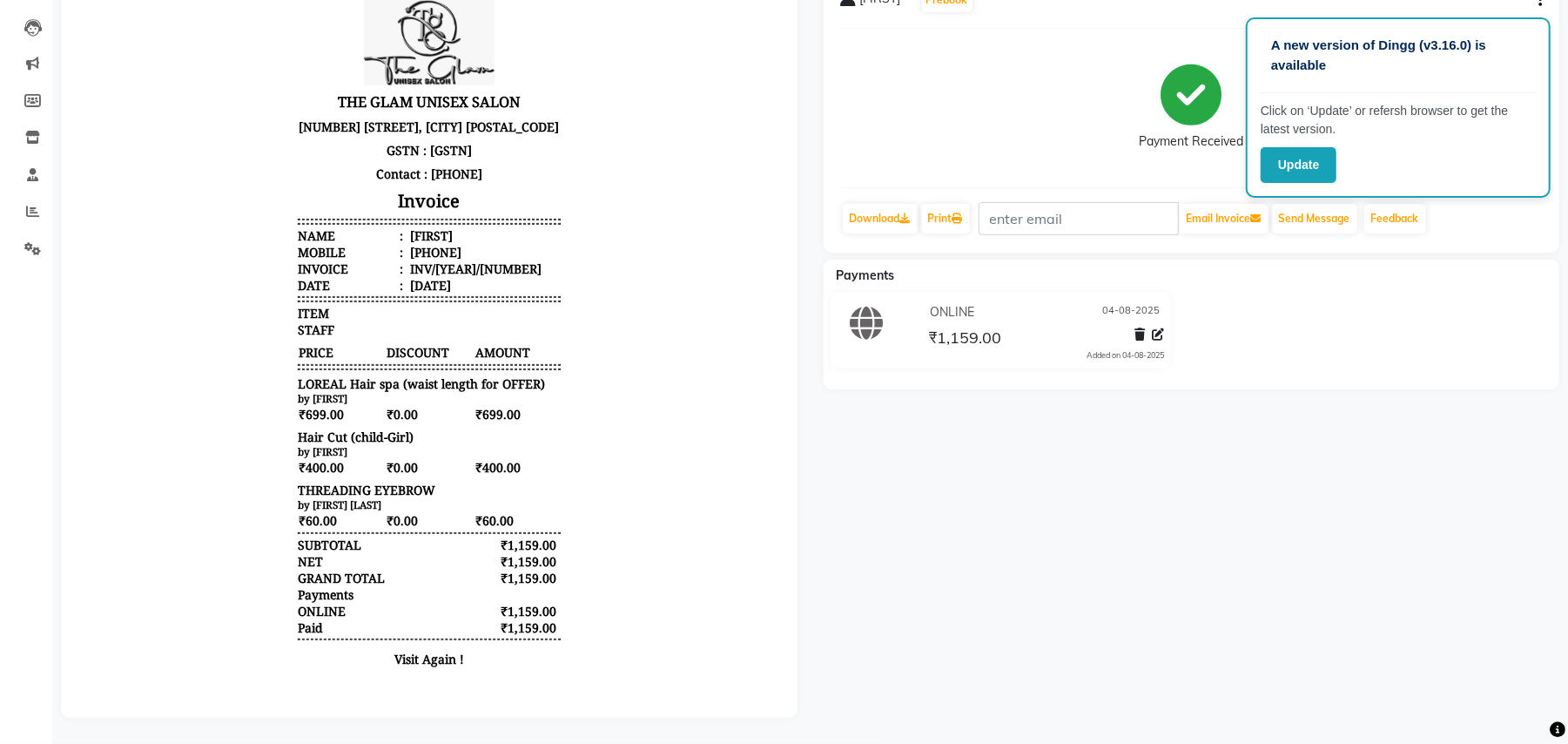 scroll, scrollTop: 192, scrollLeft: 0, axis: vertical 